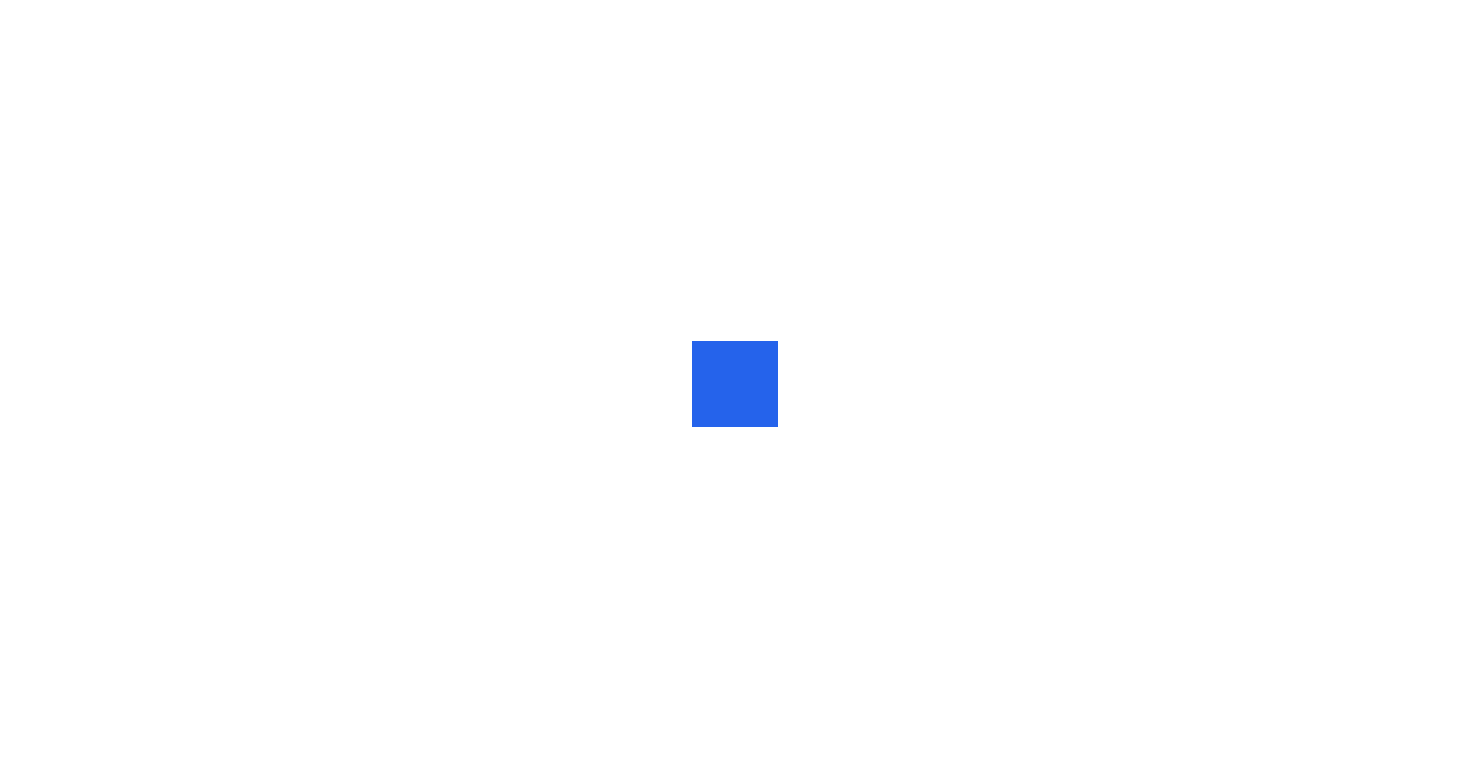 scroll, scrollTop: 0, scrollLeft: 0, axis: both 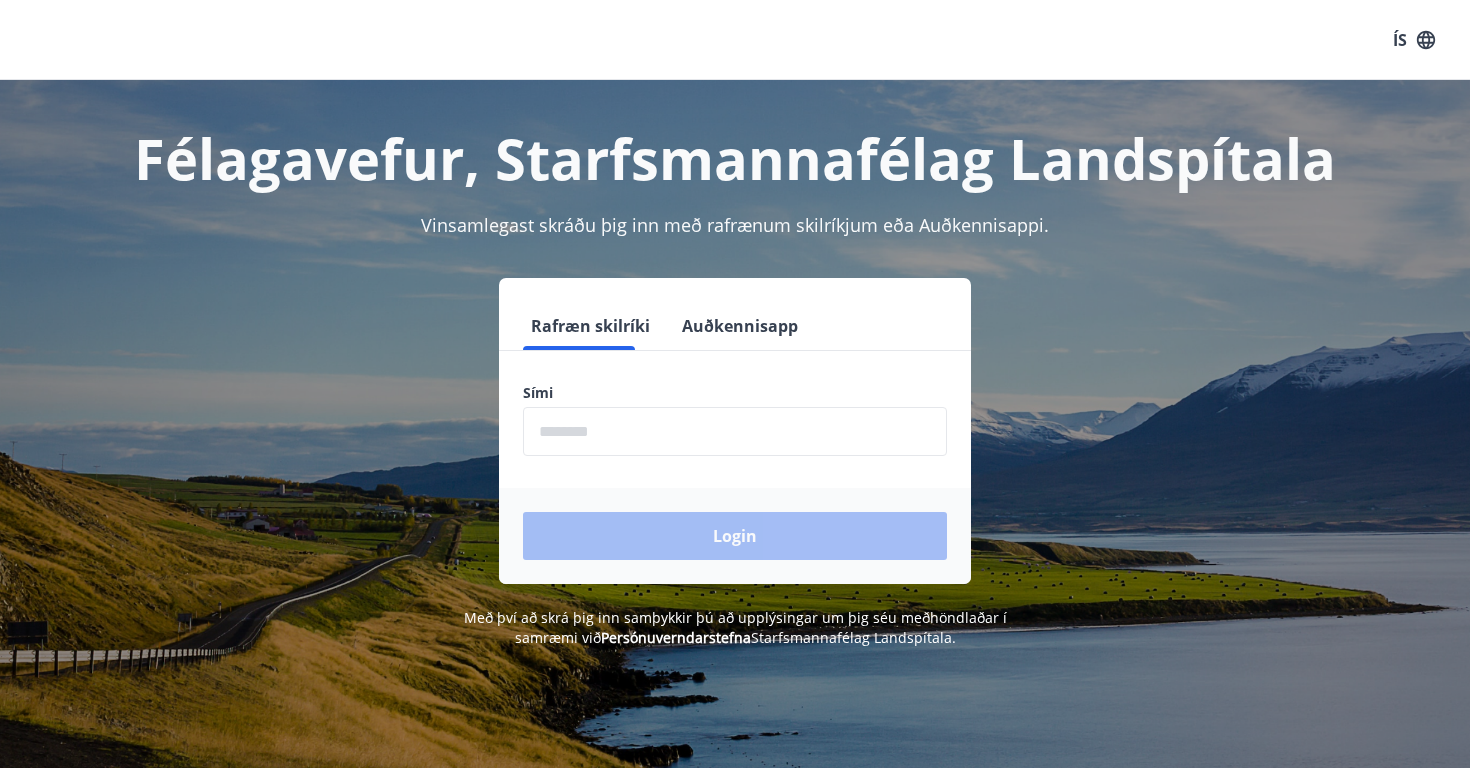 click on "Rafræn skilríki Auðkennisapp Sími ​ Login" at bounding box center [735, 443] 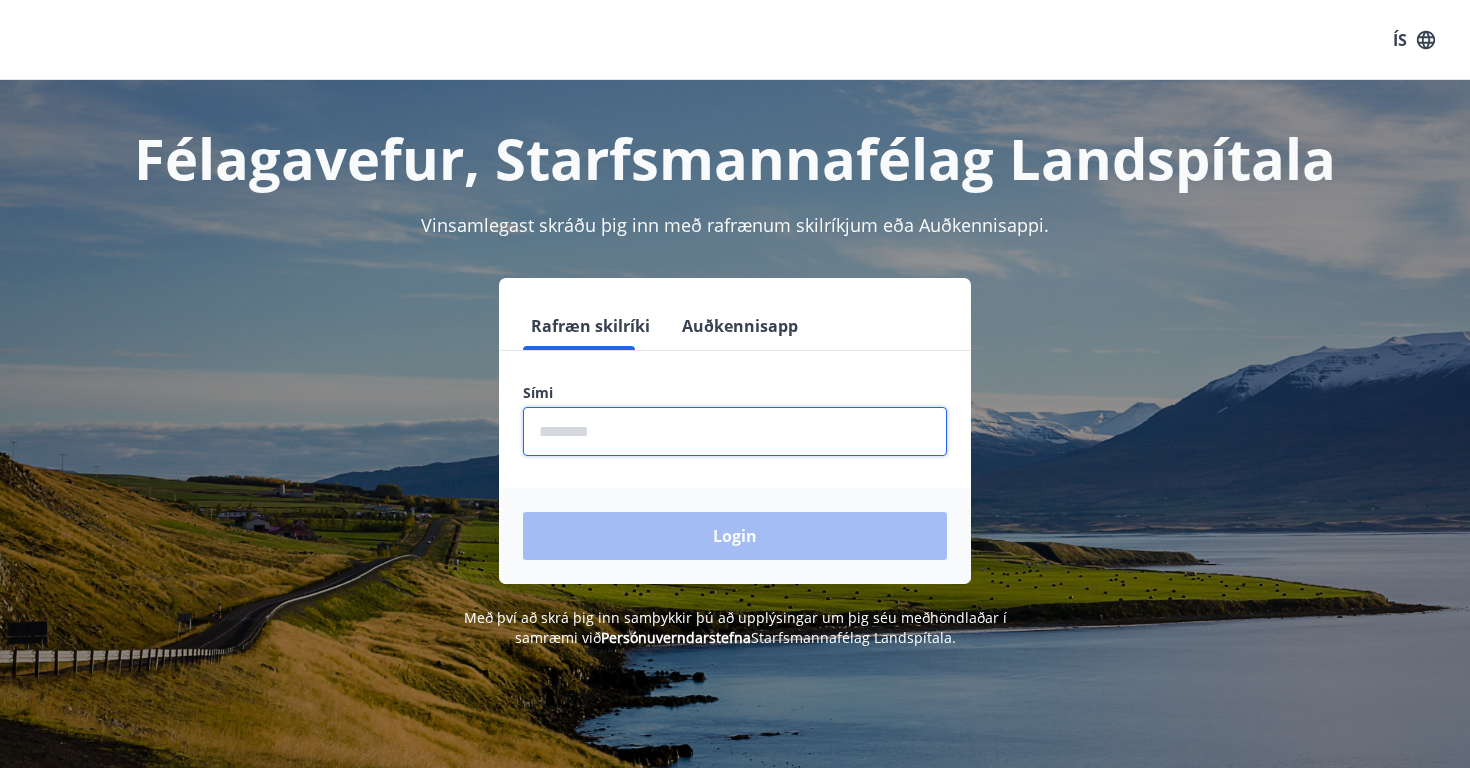 click at bounding box center [735, 431] 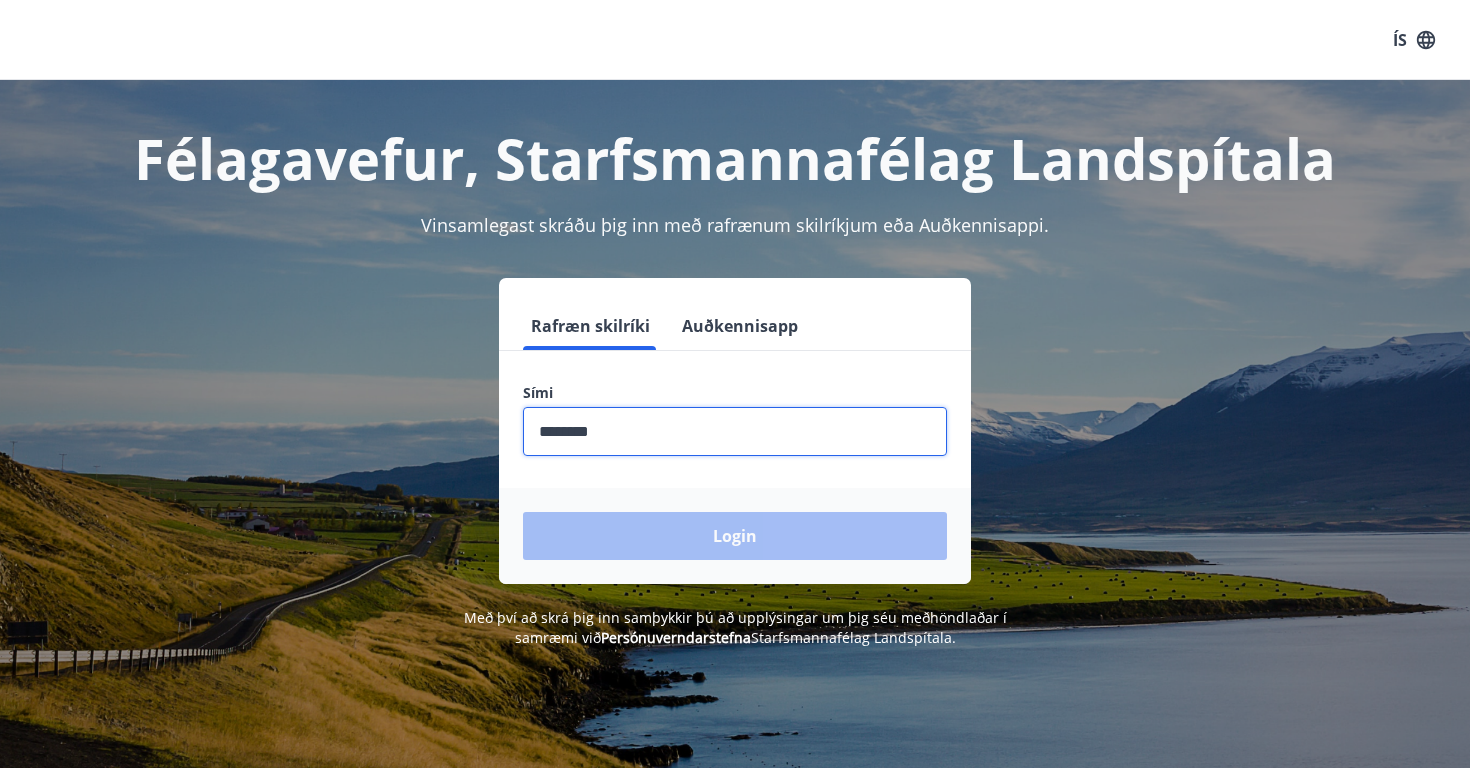 type on "********" 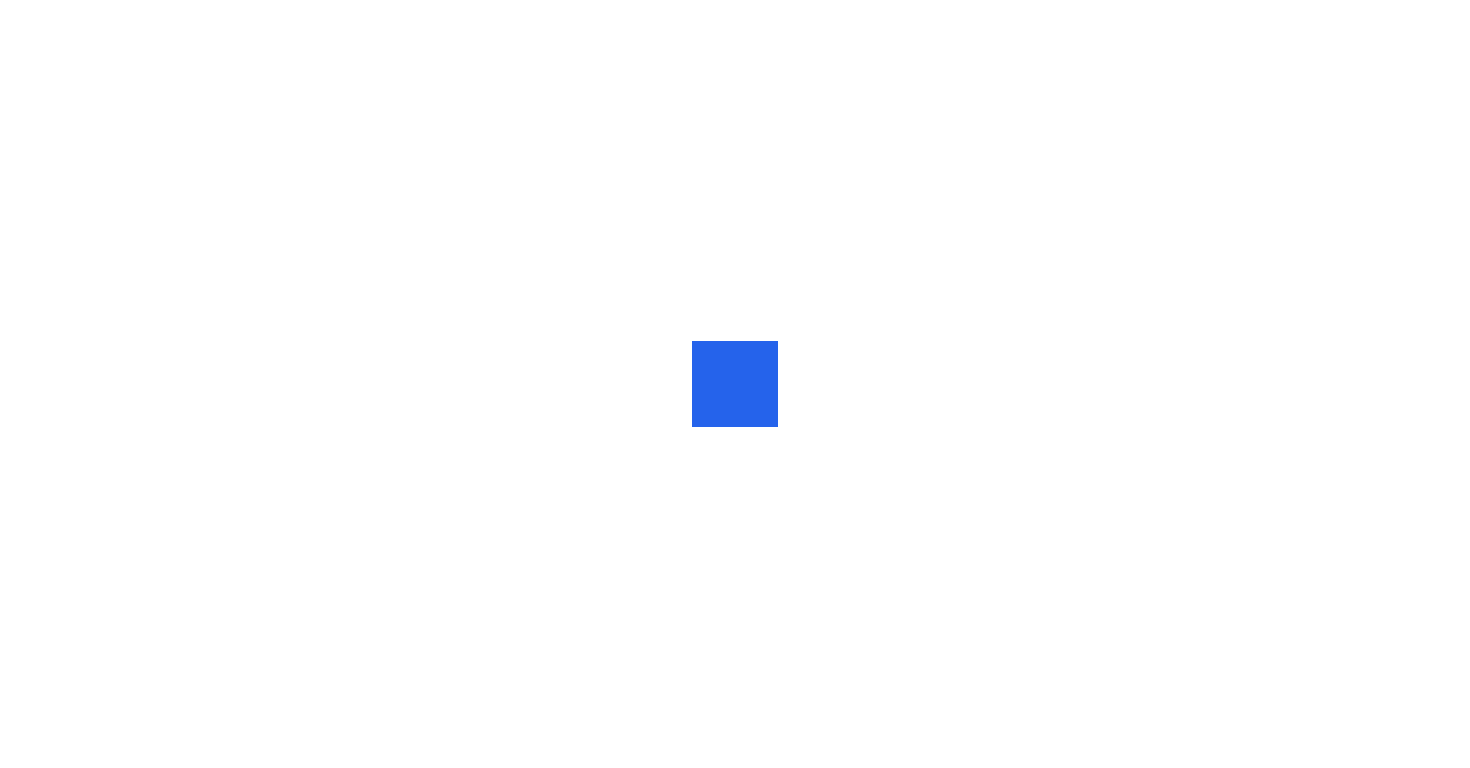 scroll, scrollTop: 0, scrollLeft: 0, axis: both 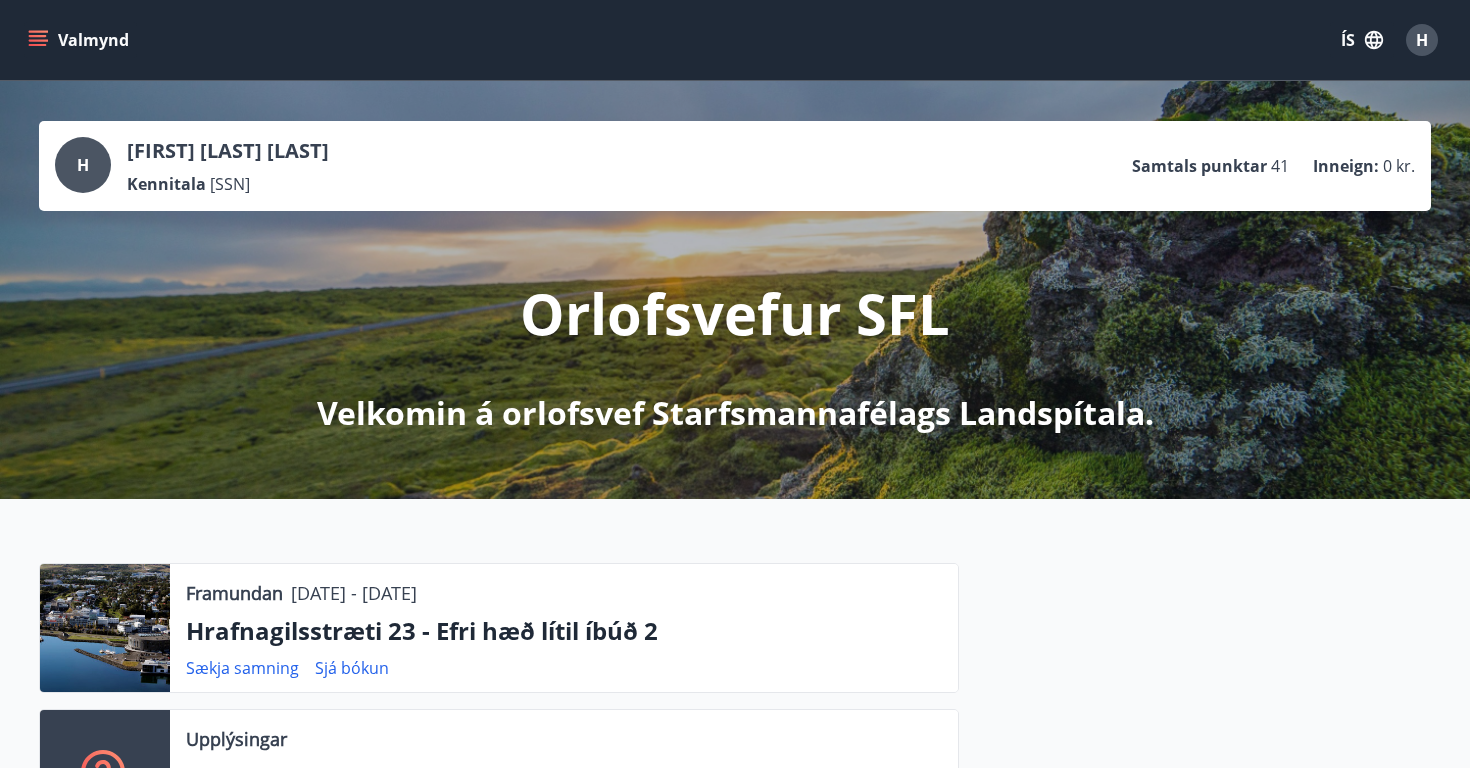 click on "Valmynd" at bounding box center (80, 40) 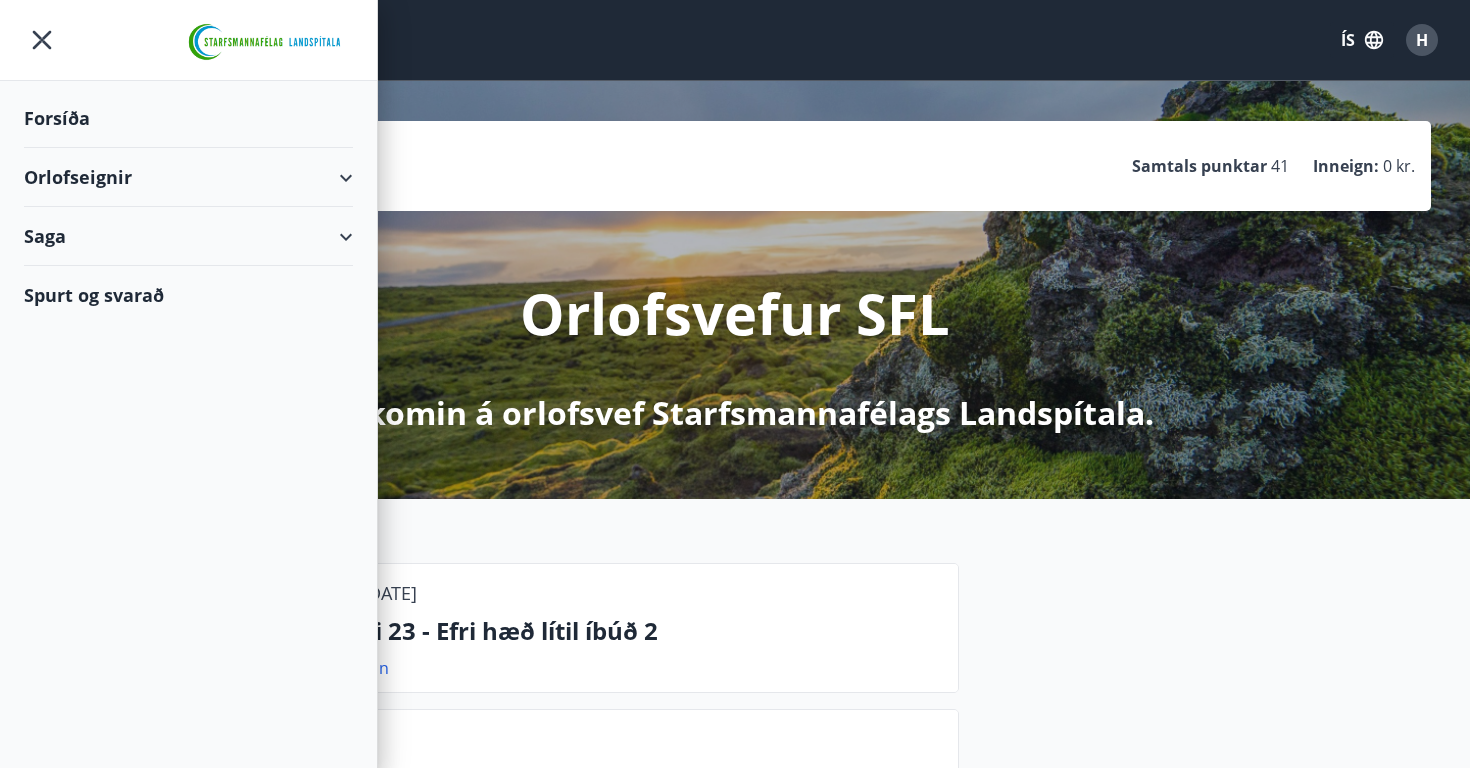 click on "Saga" at bounding box center [188, 236] 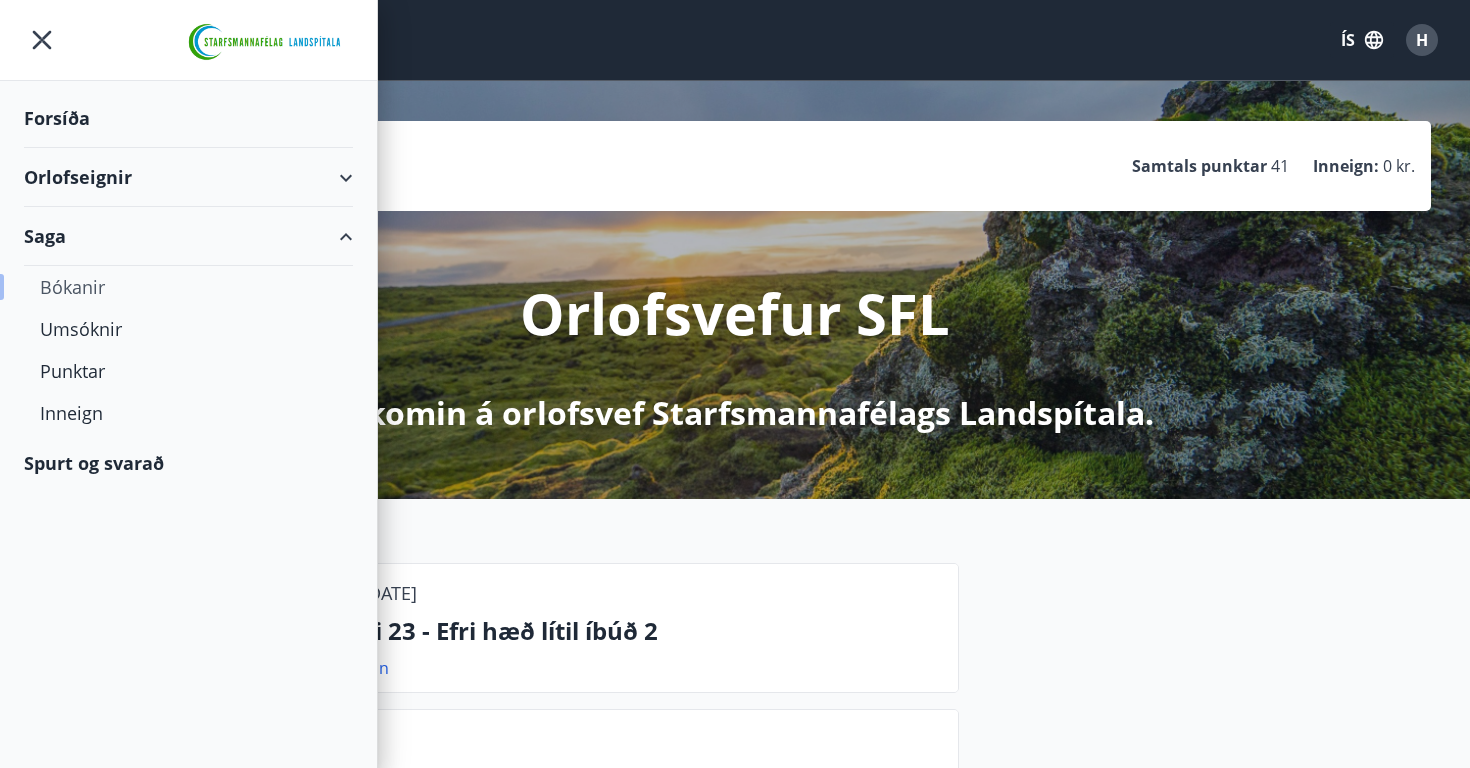 click on "Bókanir" at bounding box center [188, 287] 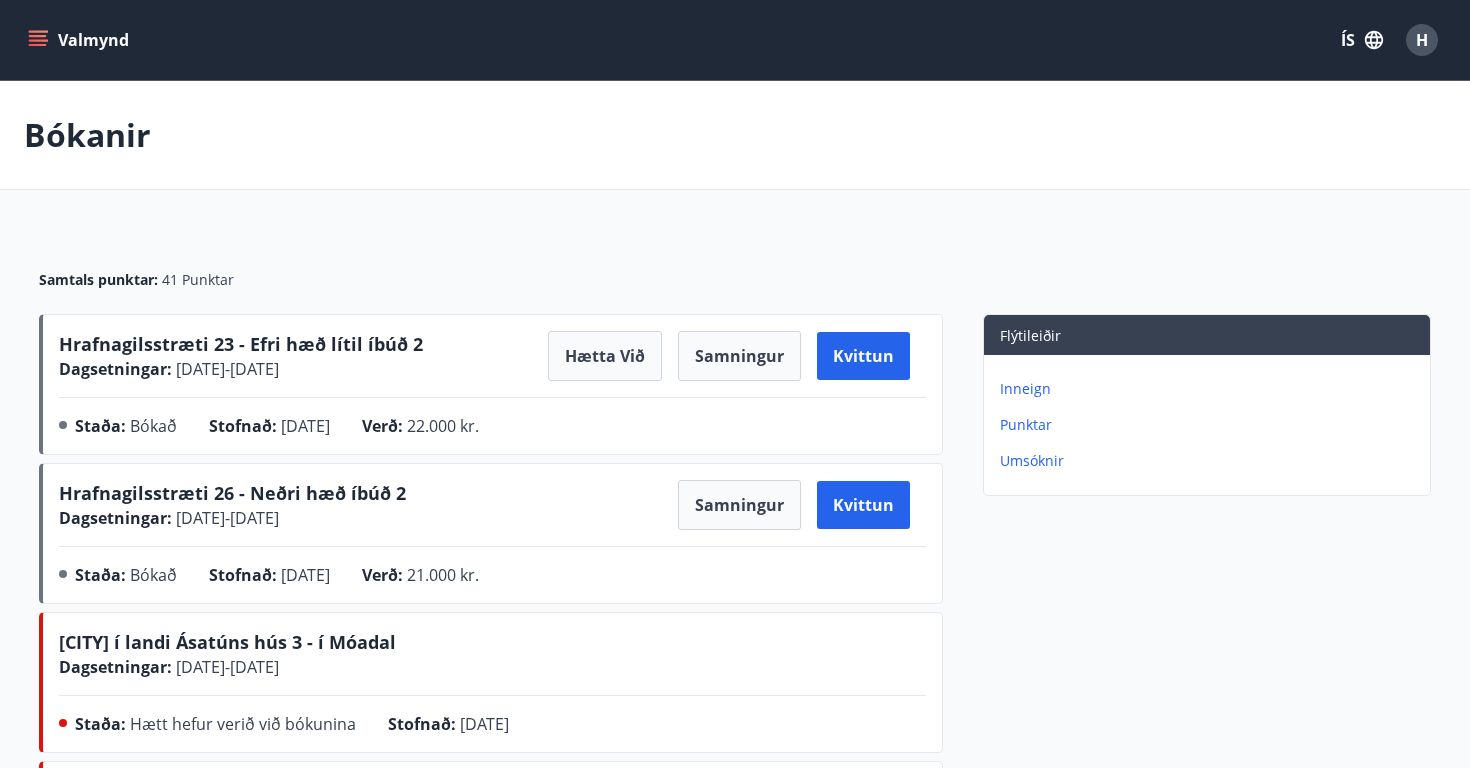 click on "Valmynd" at bounding box center (80, 40) 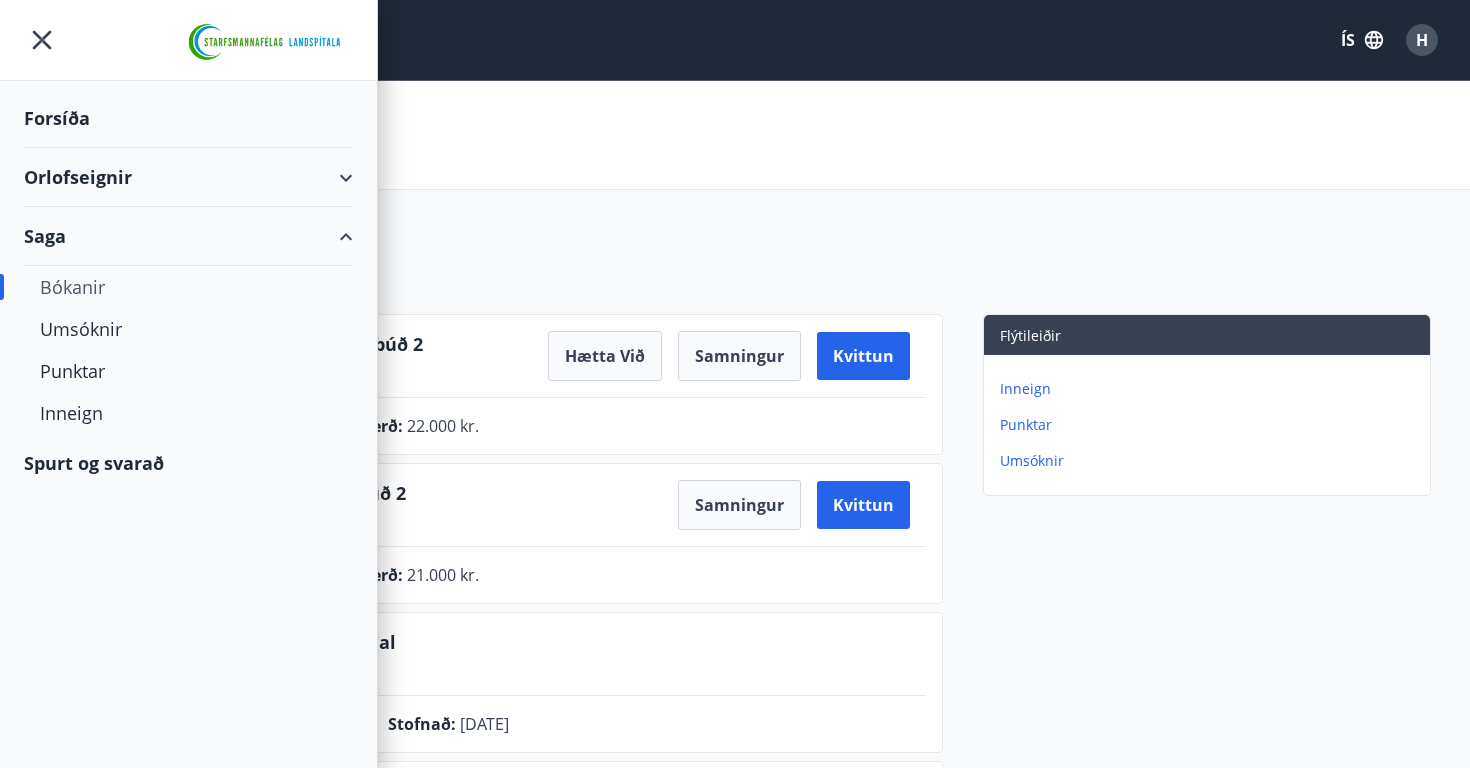 click on "Orlofseignir" at bounding box center [188, 177] 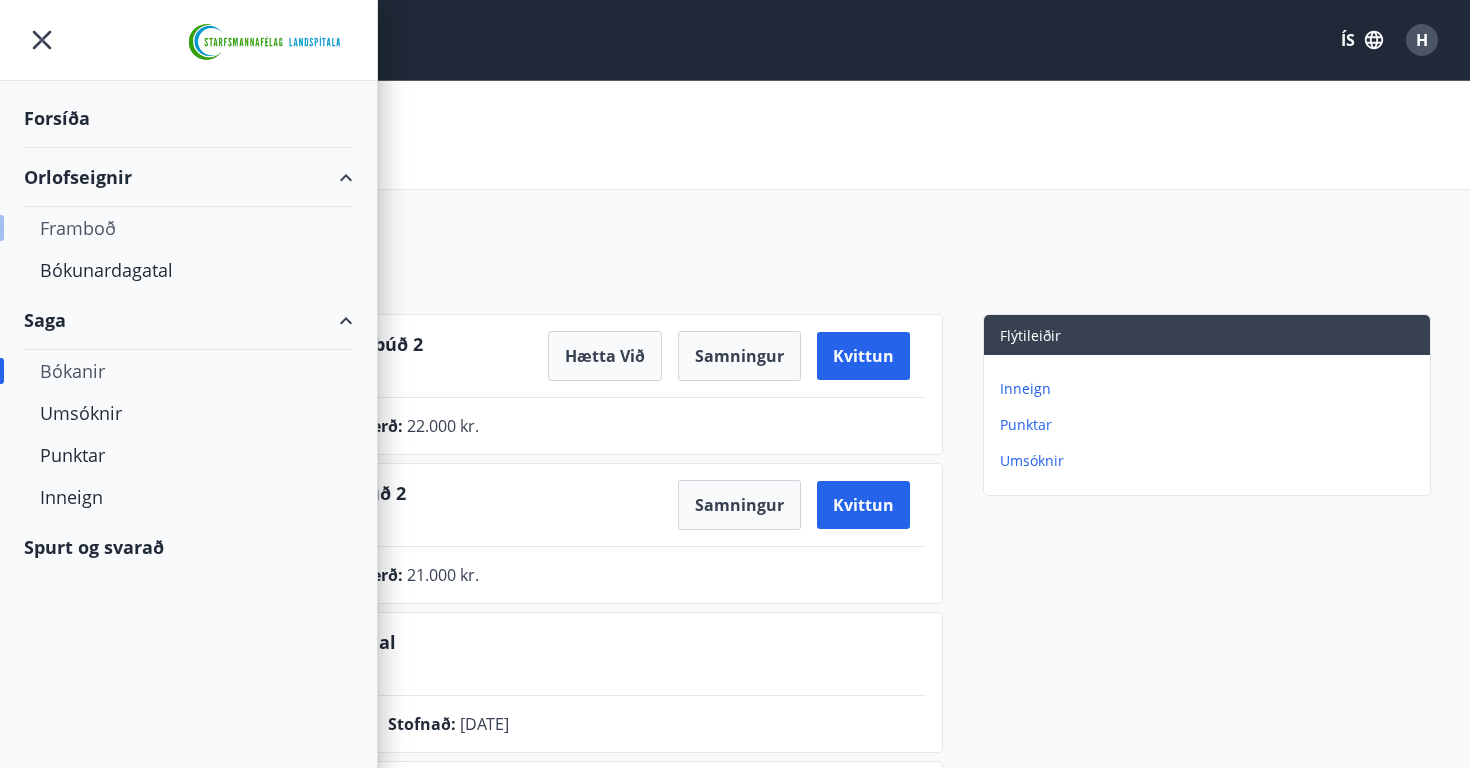 click on "Framboð" at bounding box center [188, 228] 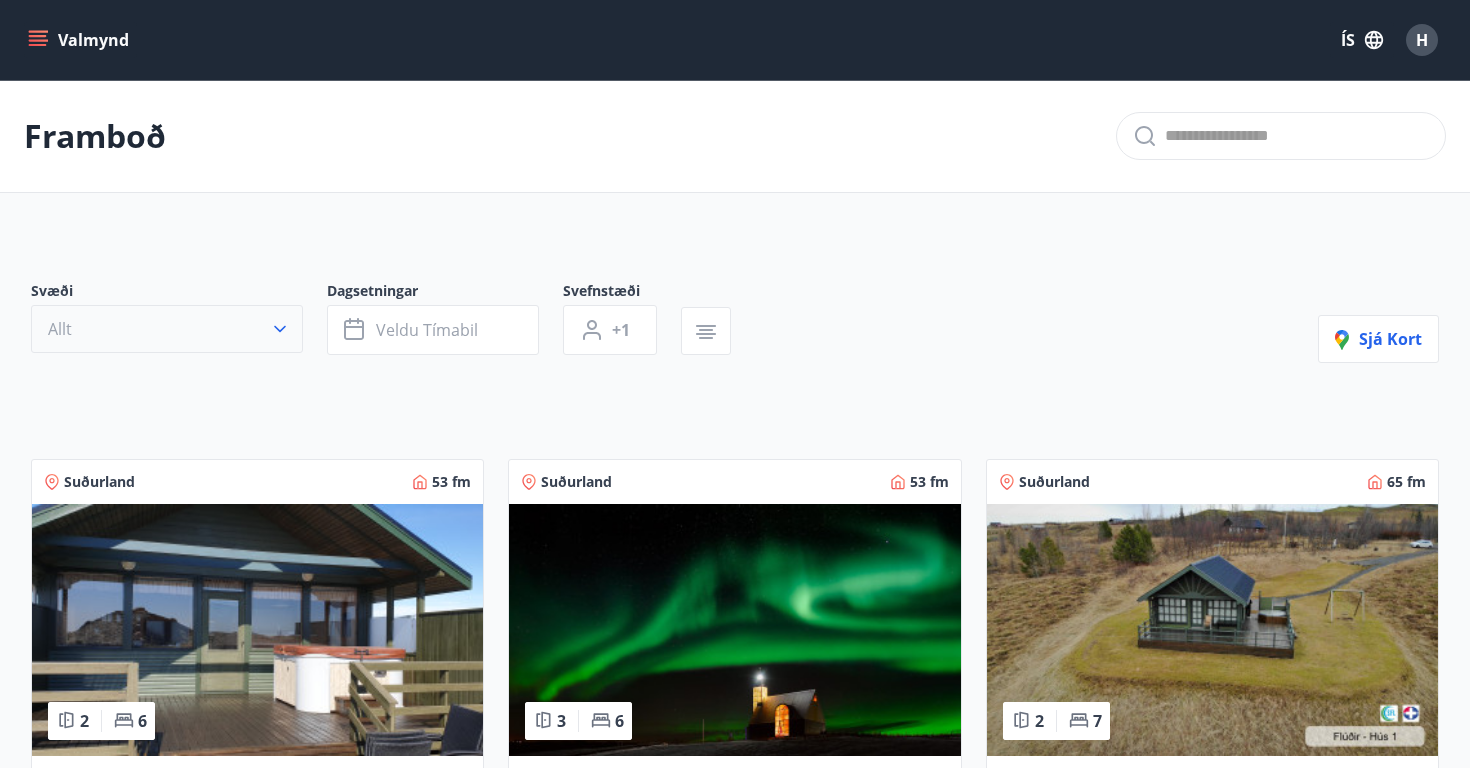 click at bounding box center (280, 329) 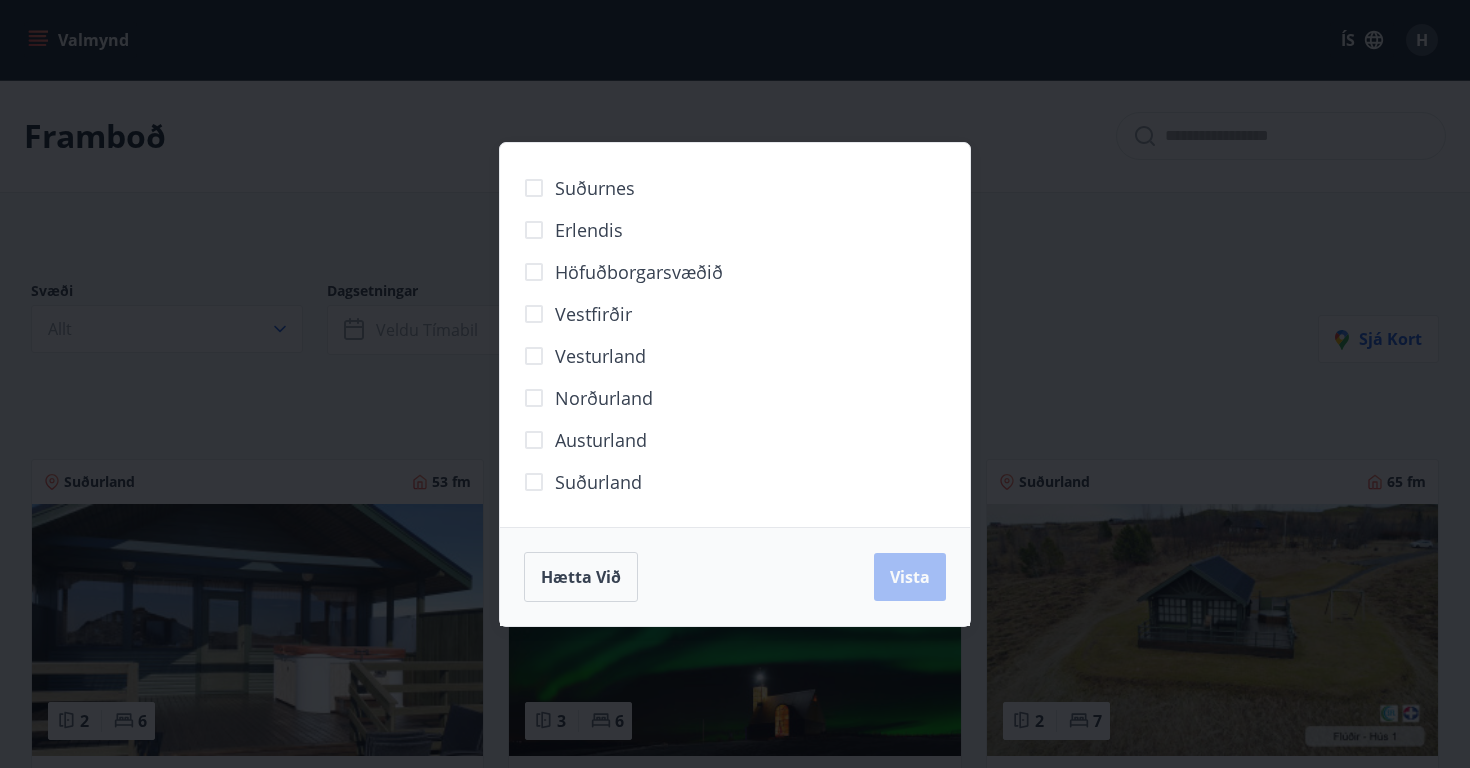 click on "Suðurnes Erlendis Höfuðborgarsvæðið Vestfirðir Vesturland Norðurland Austurland Suðurland Hætta við Vista" at bounding box center (735, 384) 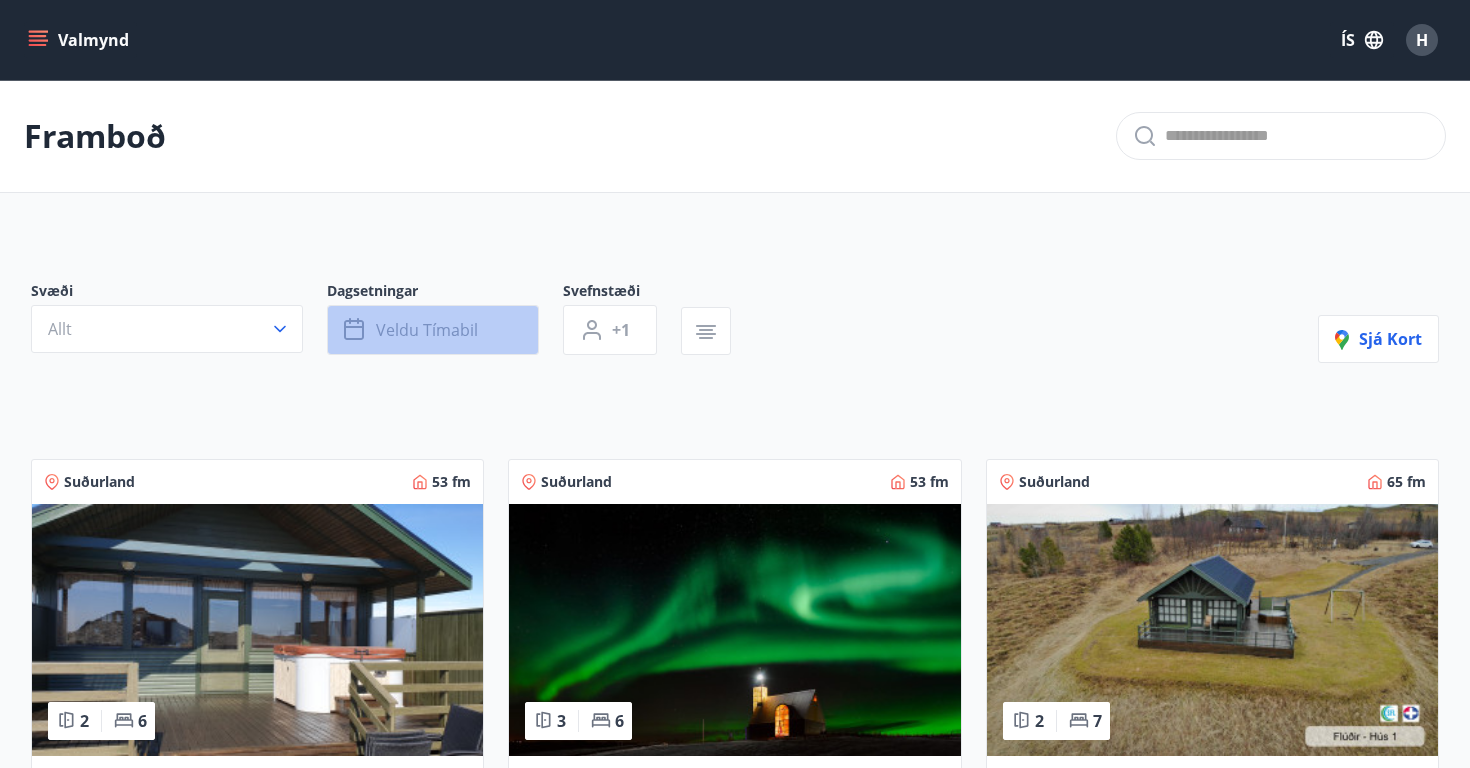click on "Veldu tímabil" at bounding box center (433, 330) 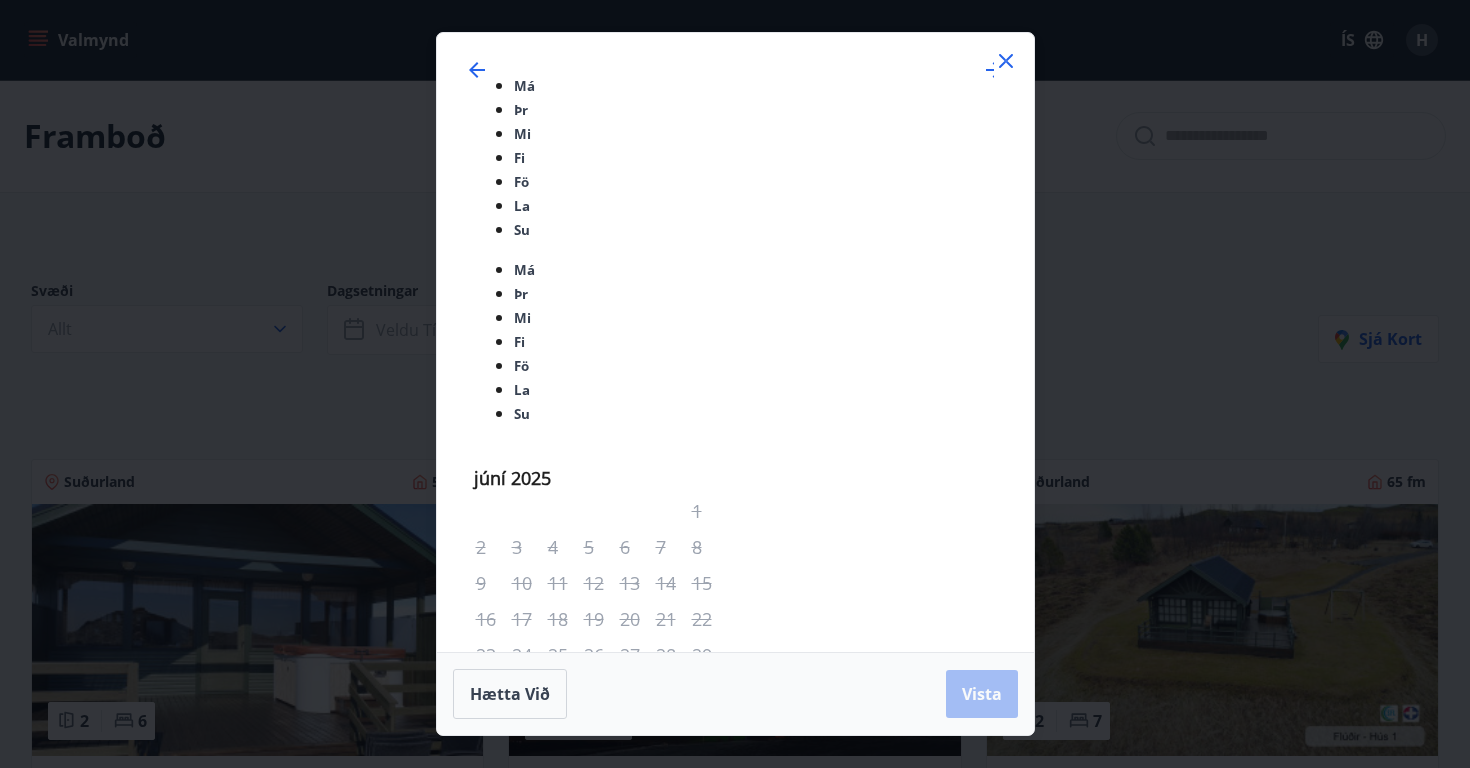 click on "11" at bounding box center [637, 875] 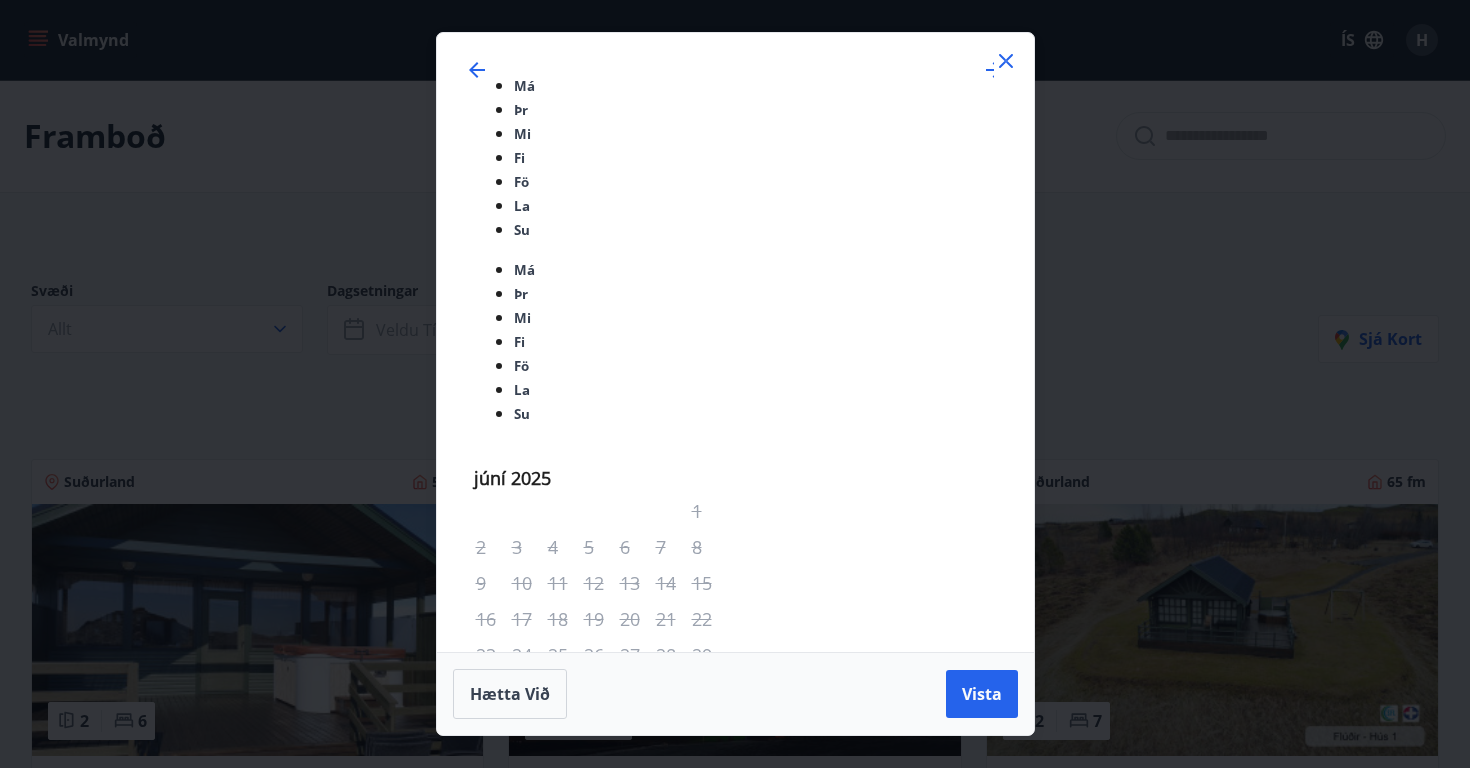 click on "18" at bounding box center [637, 911] 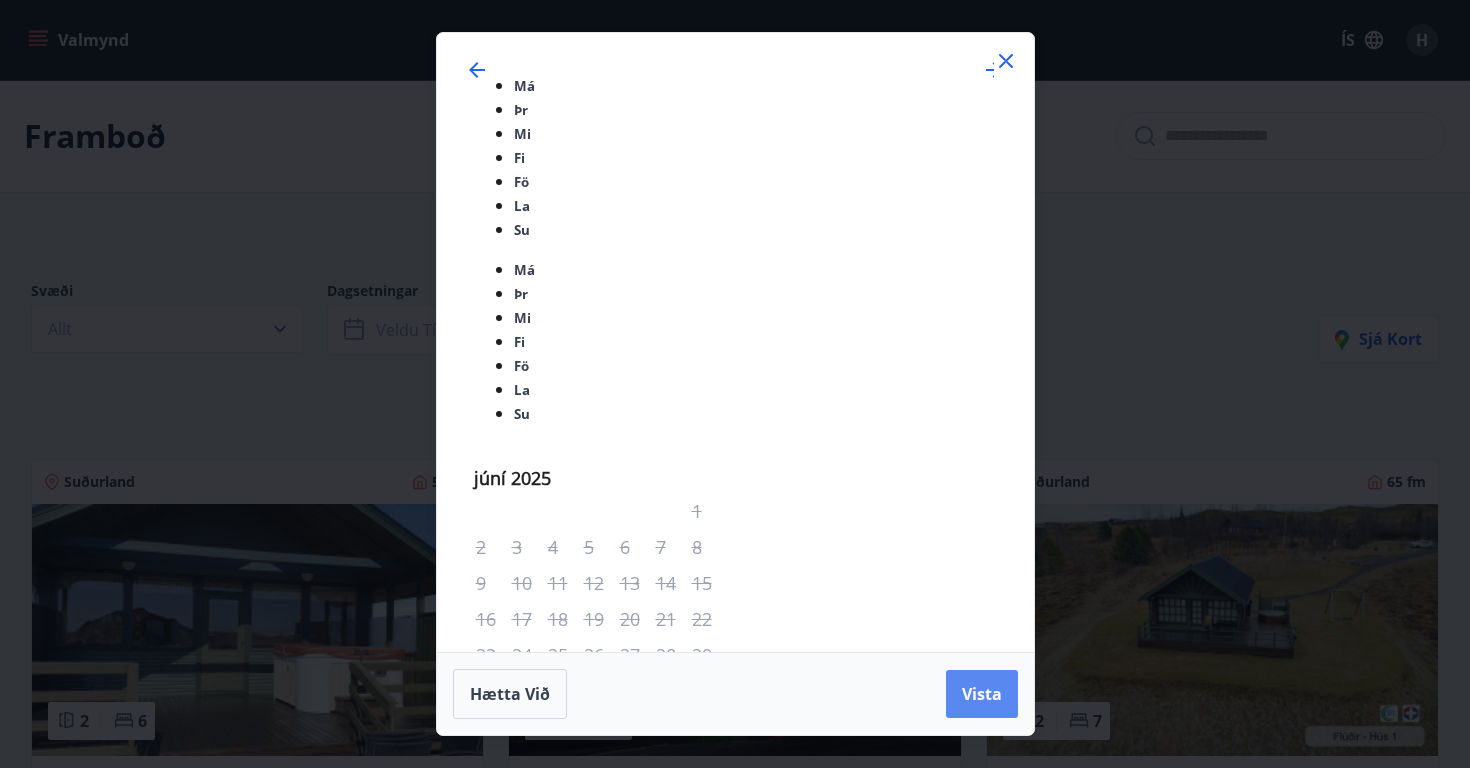 click on "Vista" at bounding box center [982, 694] 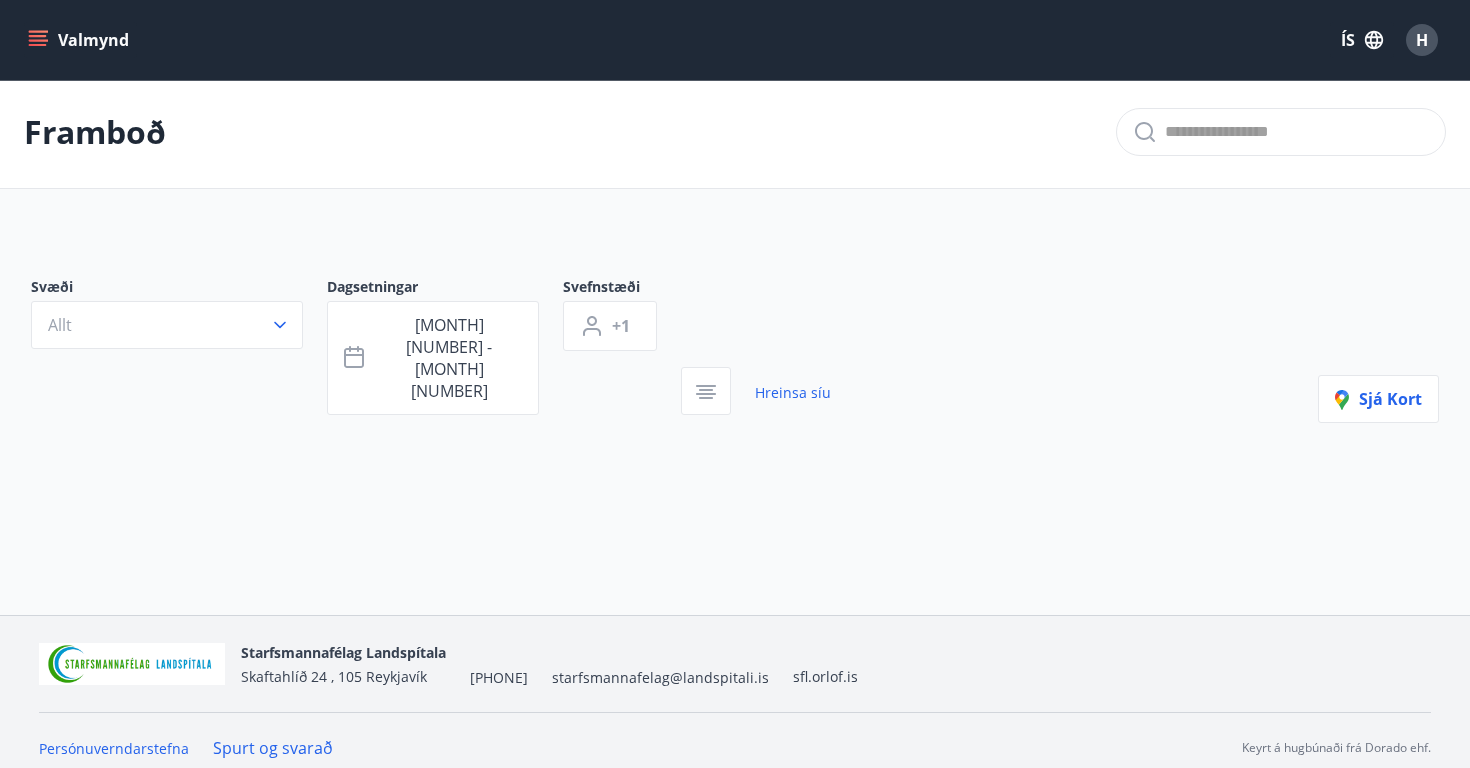 scroll, scrollTop: 3, scrollLeft: 0, axis: vertical 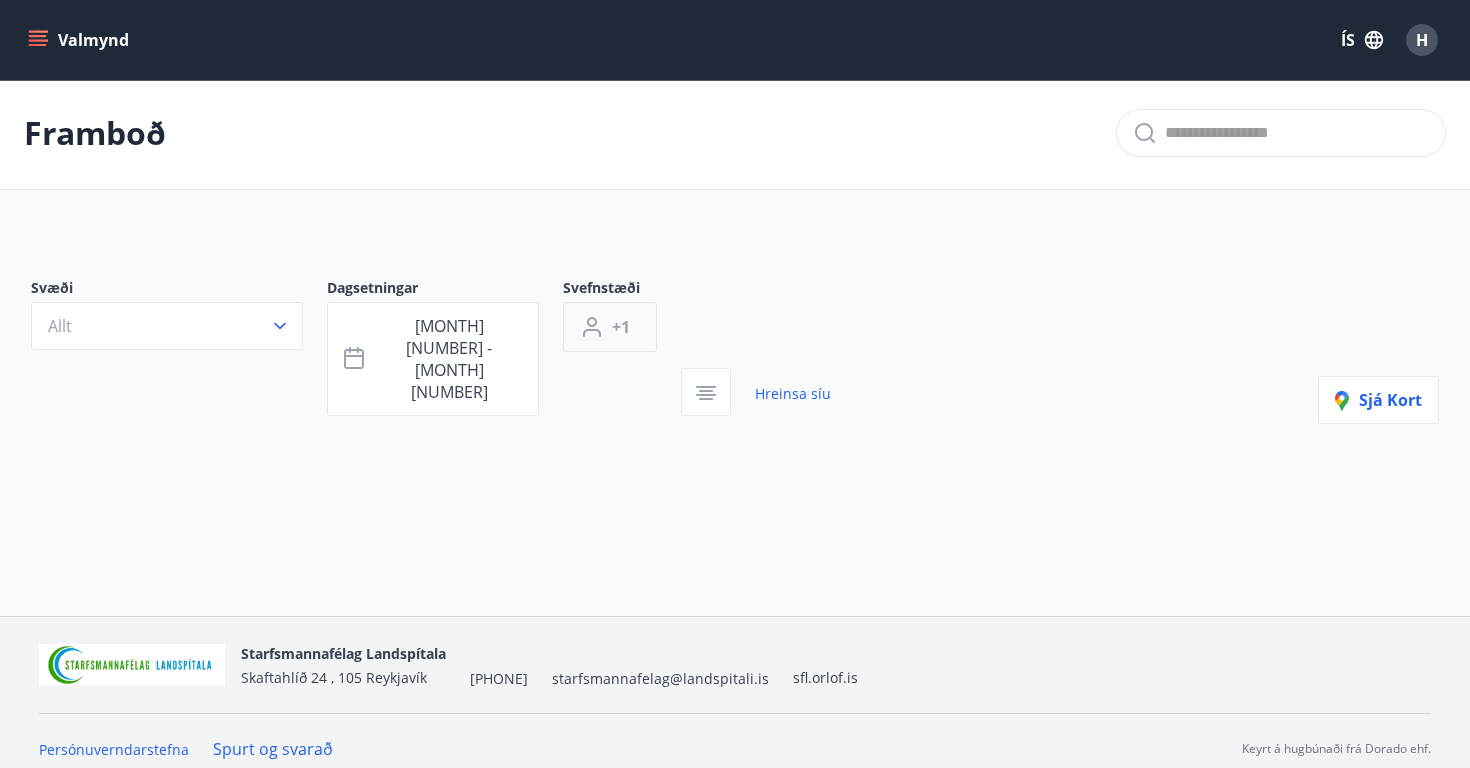 click on "+1" at bounding box center [621, 327] 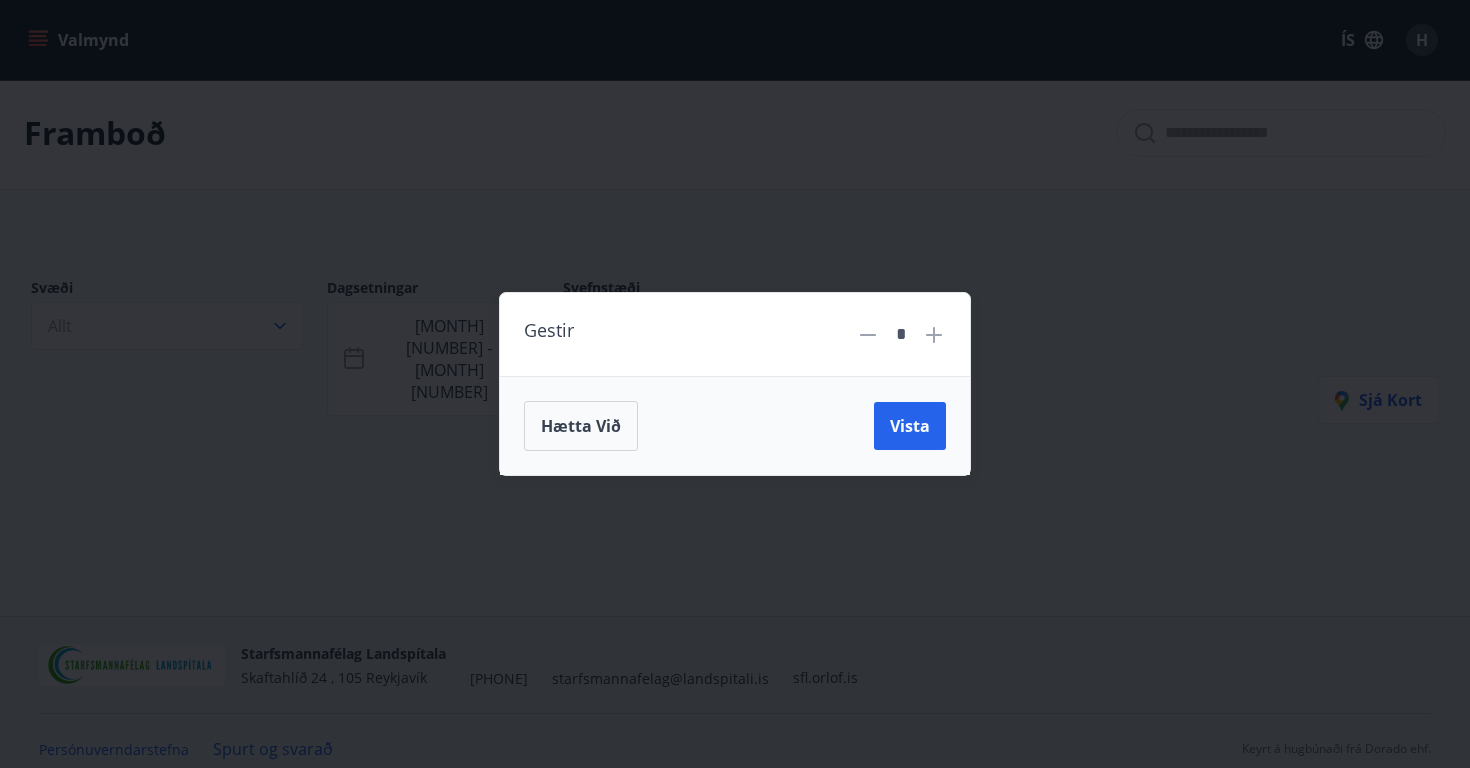 click on "Gestir * Hætta við Vista" at bounding box center (735, 384) 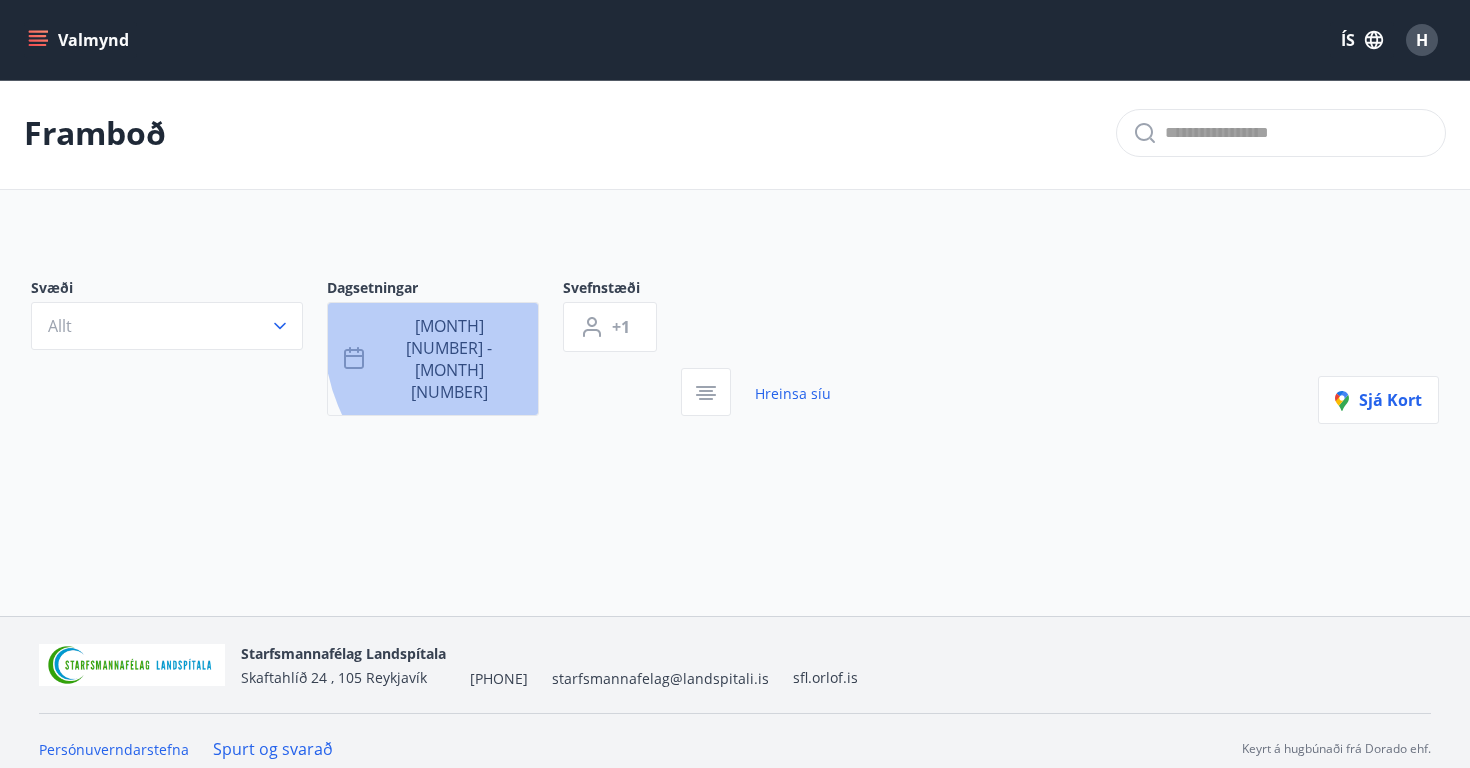 click on "[MONTH] [NUMBER] - [MONTH] [NUMBER]" at bounding box center [433, 359] 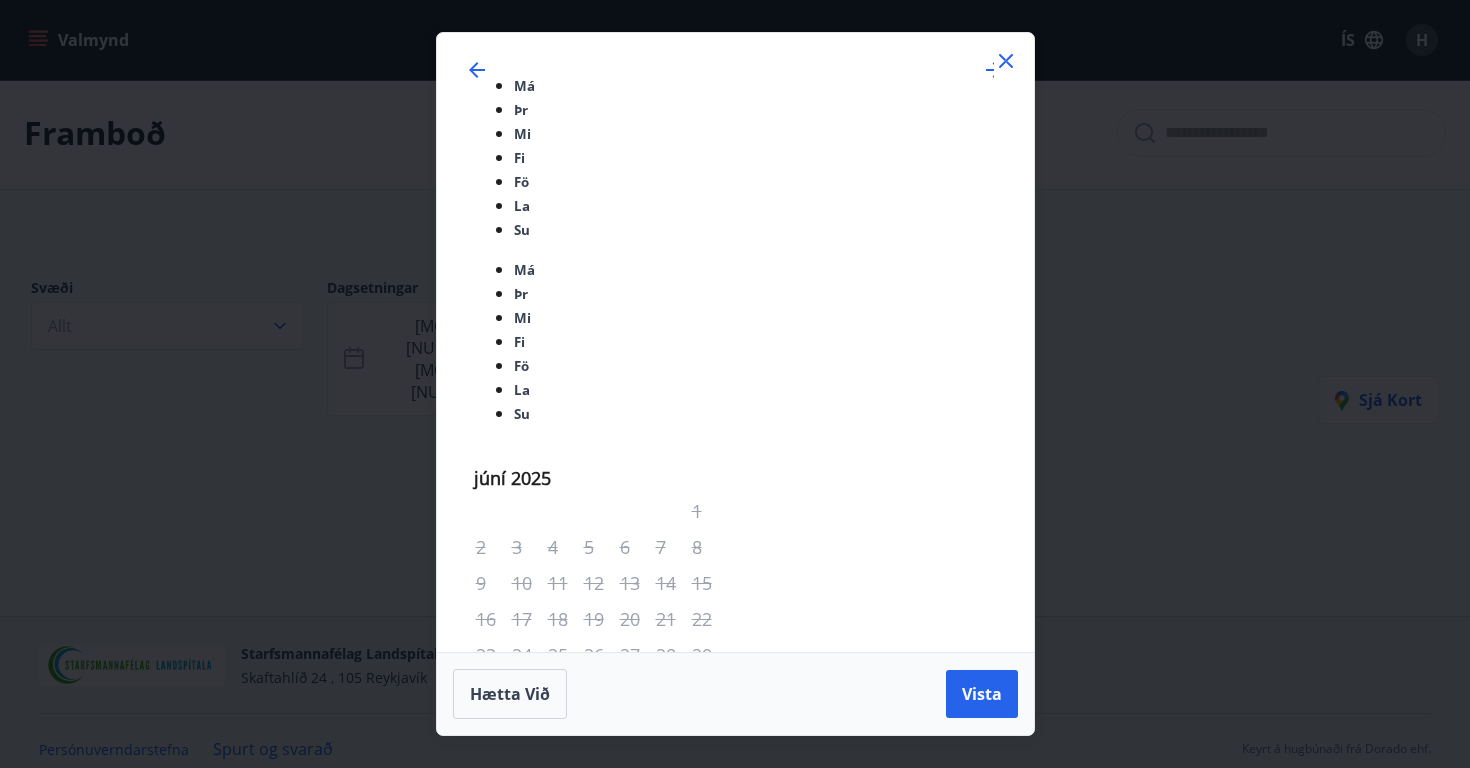 click on "Má Þr Mi Fi Fö La Su Má Þr Mi Fi Fö La Su júní 2025 1 2 3 4 5 6 7 8 9 10 11 12 13 14 15 16 17 18 19 20 21 22 23 24 25 26 27 28 29 30 júlí 2025 1 2 3 4 5 6 7 8 9 10 11 12 13 14 15 16 17 18 19 20 21 22 23 24 25 26 27 28 29 30 31 ágúst 2025 1 2 3 4 5 6 7 8 9 10 11 12 13 14 15 16 17 18 19 20 21 22 23 24 25 26 27 28 29 30 31 september 2025 1 2 3 4 5 6 7 8 9 10 11 12 13 14 15 16 17 18 19 20 21 22 23 24 25 26 27 28 29 30 Hætta við Vista" at bounding box center (735, 384) 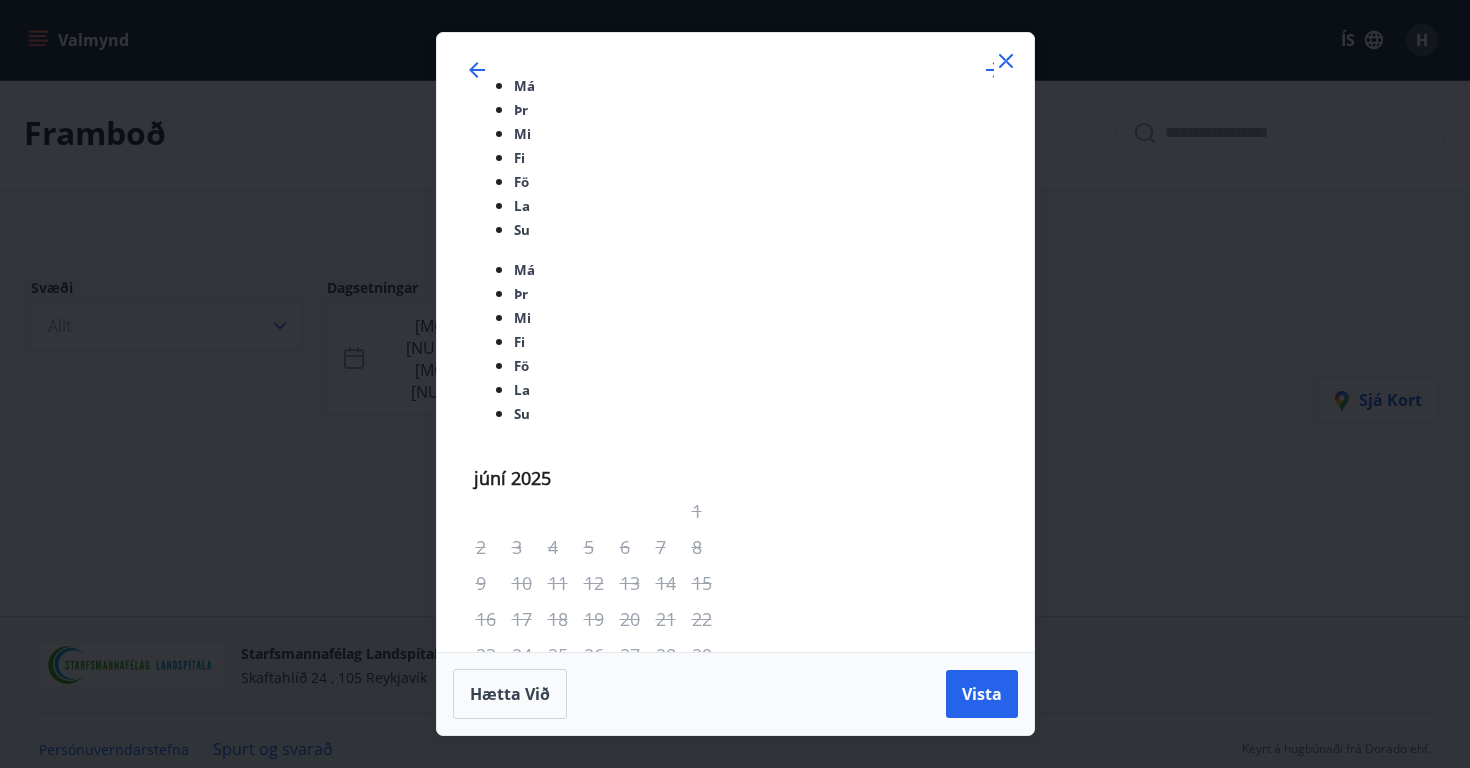 click on "Má Þr Mi Fi Fö La Su Má Þr Mi Fi Fö La Su [MONTH] 2025 1 2 3 4 5 6 7 8 9 10 11 12 13 14 15 16 17 18 19 20 21 22 23 24 25 26 27 28 29 30 [MONTH] 2025 1 2 3 4 5 6 7 8 9 10 11 12 13 14 15 16 17 18 19 20 21 22 23 24 25 26 27 28 29 30 31 [MONTH] 2025 1 2 3 4 5 6 7 8 9 10 11 12 13 14 15 16 17 18 19 20 21 22 23 24 25 26 27 28 29 30 31 [MONTH] 2025 1 2 3 4 5 6 7 8 9 10 11 12 13 14 15 16 17 18 19 20 21 22 23 24 25 26 27 28 29 30" at bounding box center [735, 342] 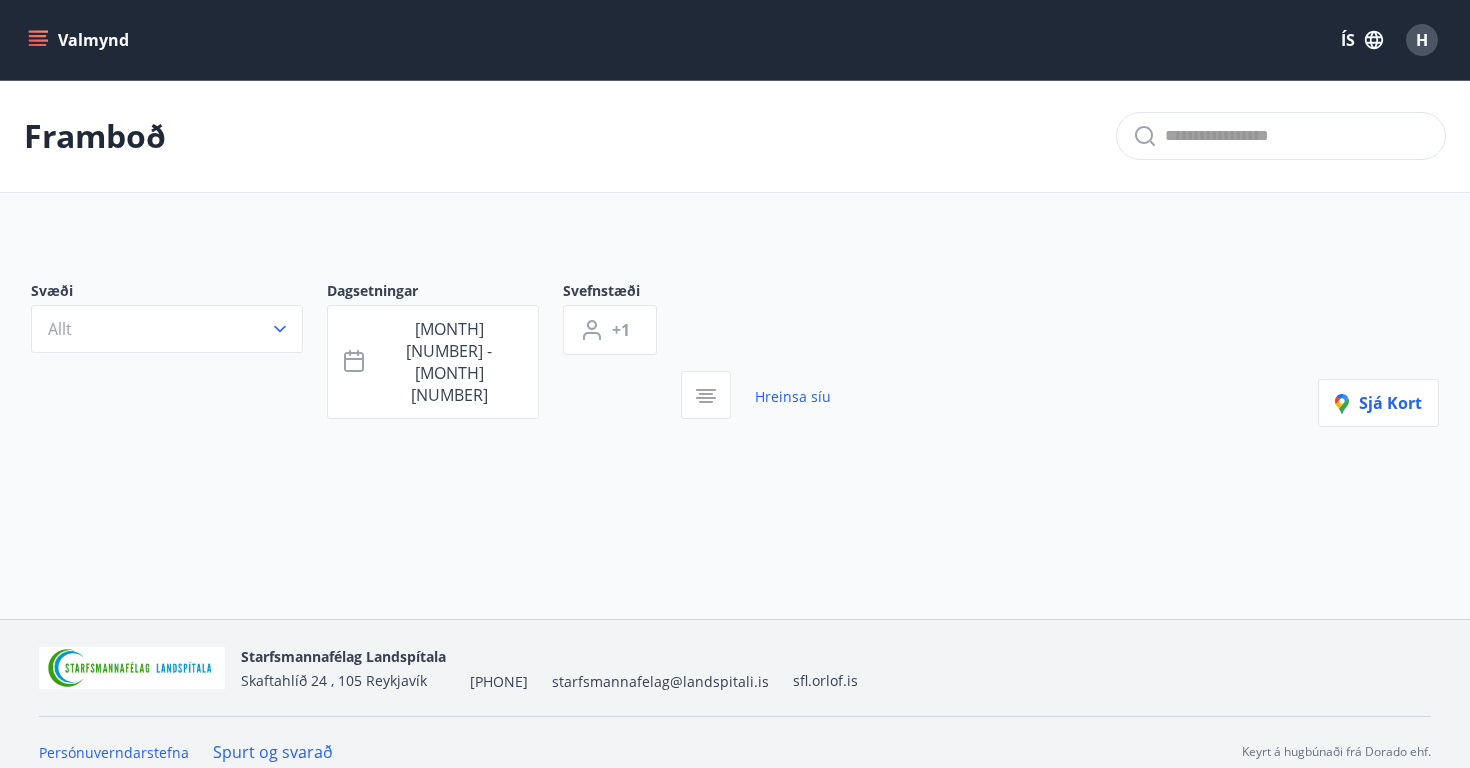scroll, scrollTop: 0, scrollLeft: 0, axis: both 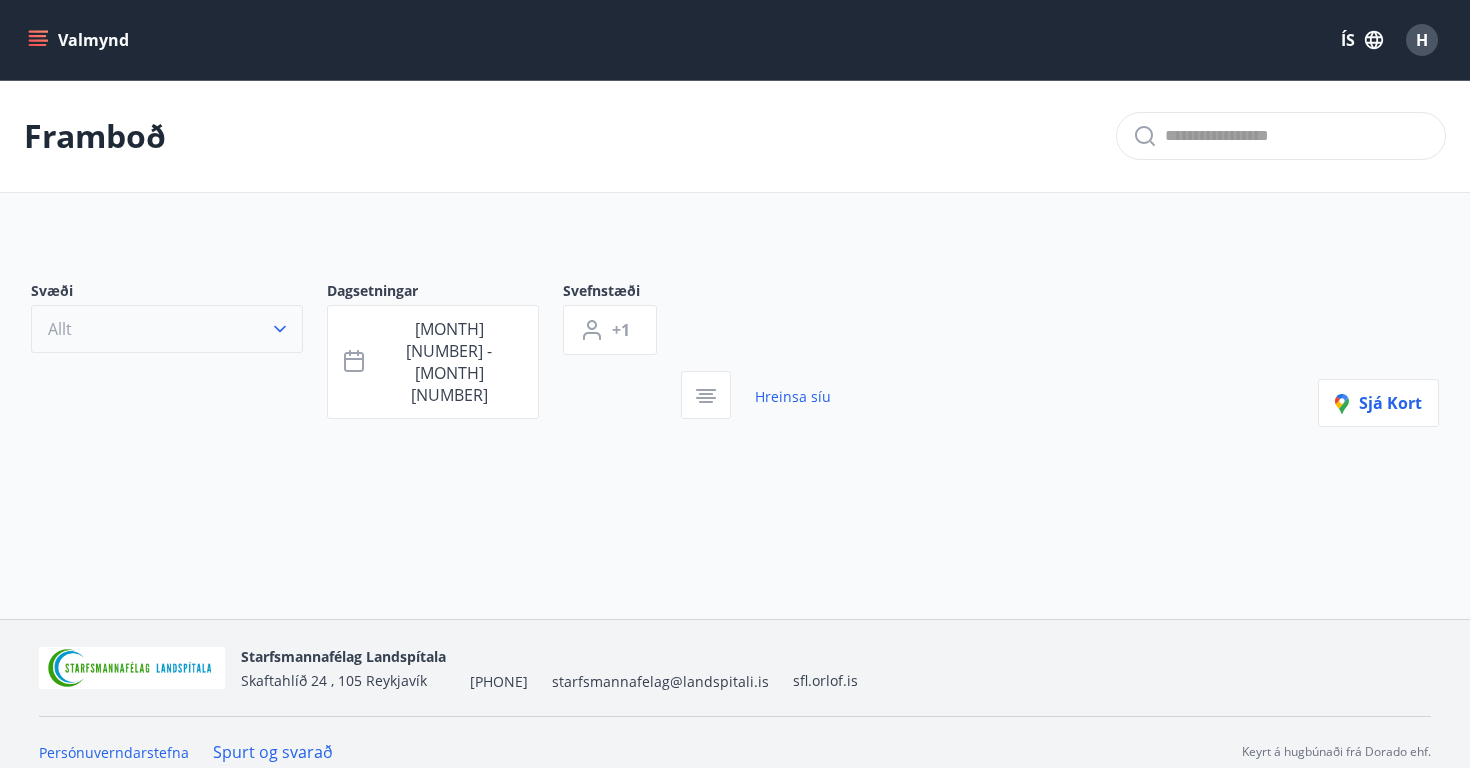 click on "Allt" at bounding box center (167, 329) 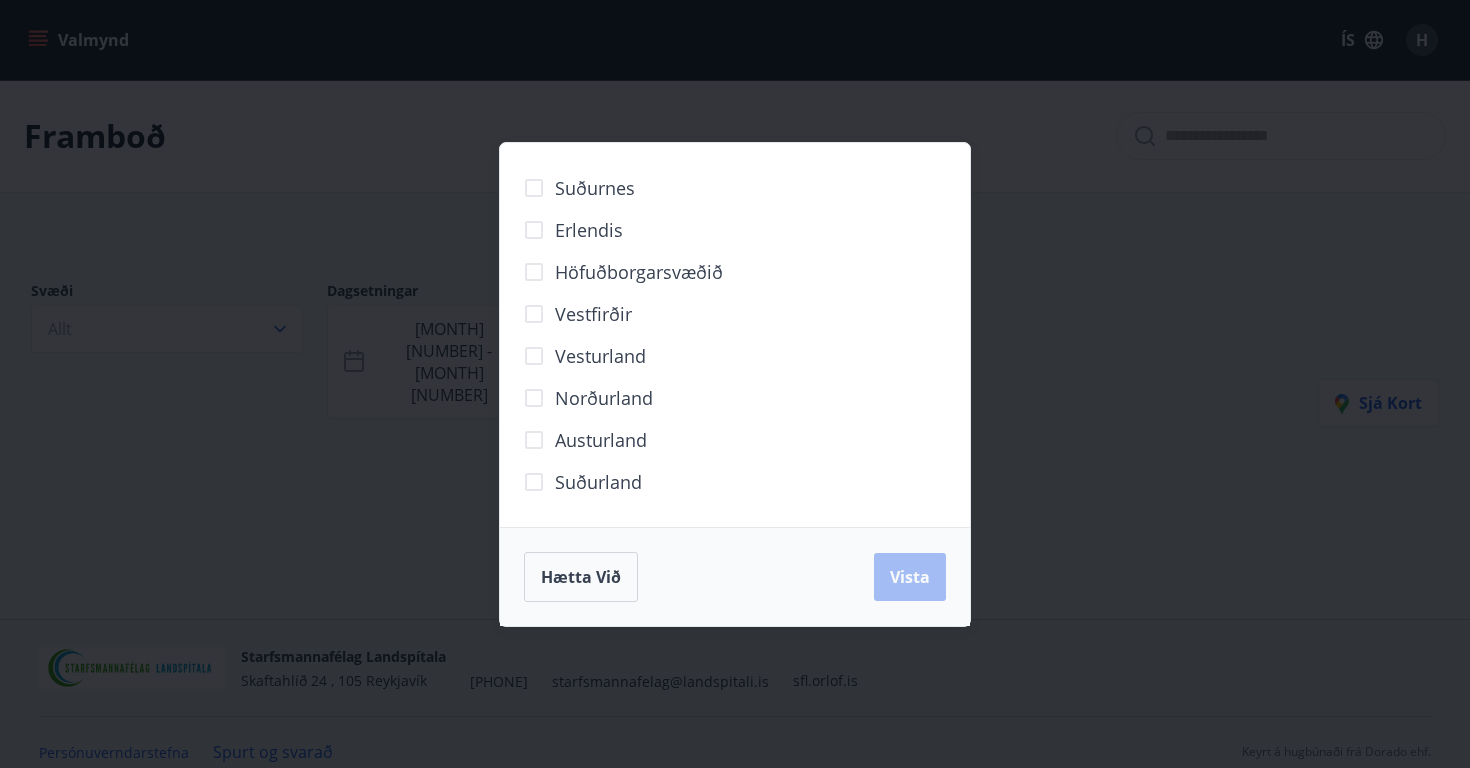 click on "Austurland" at bounding box center (595, 188) 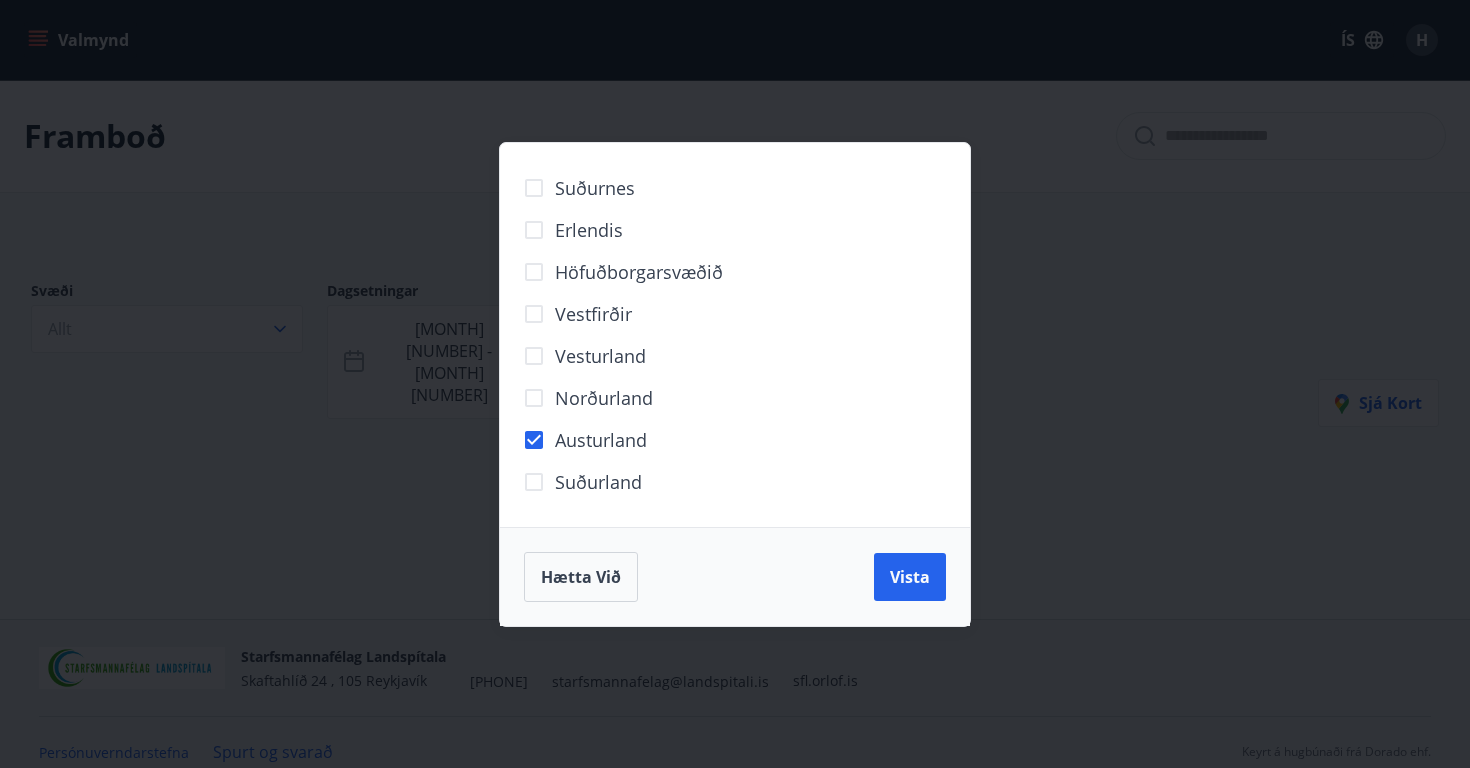 click on "Austurland" at bounding box center [595, 188] 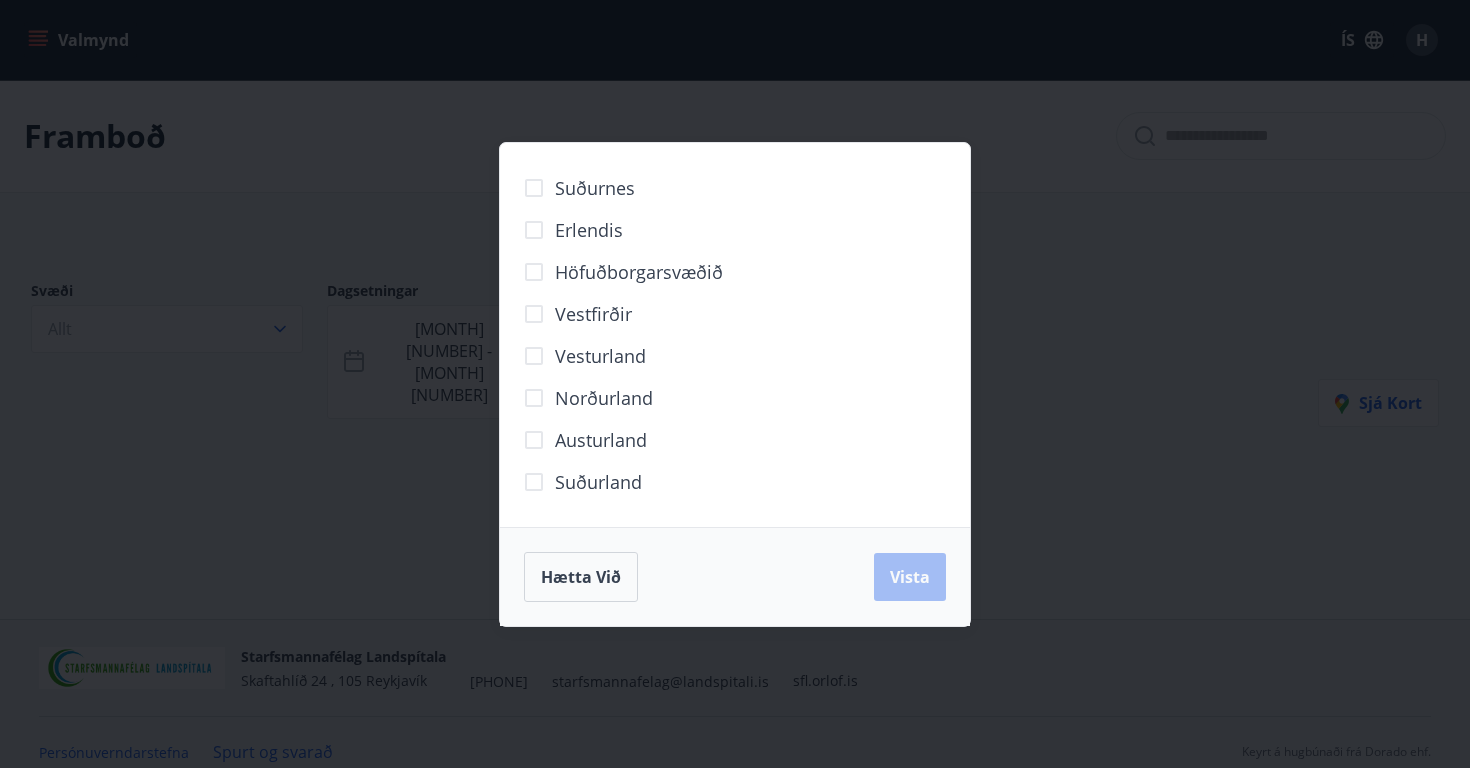 click on "Norðurland" at bounding box center [574, 188] 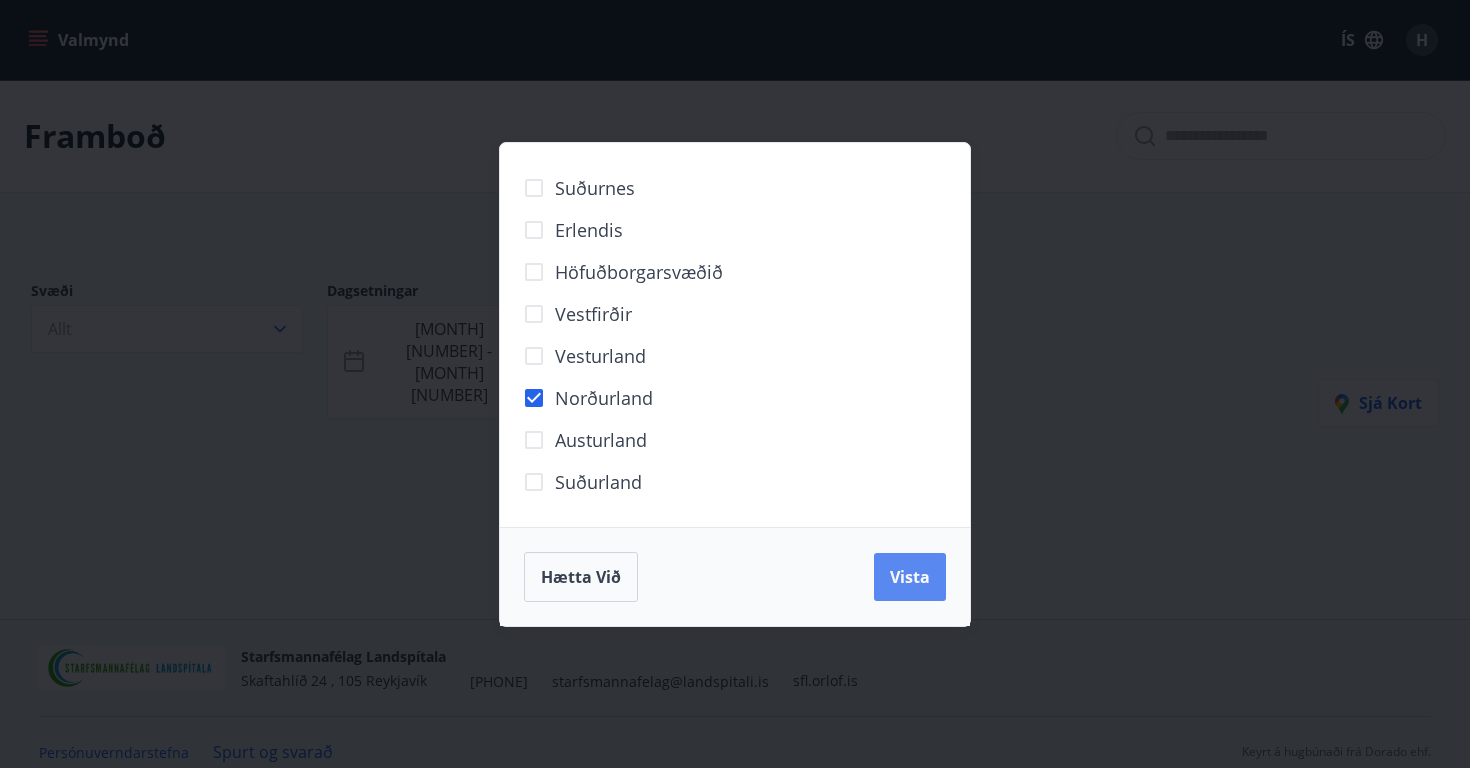 click on "Vista" at bounding box center (910, 577) 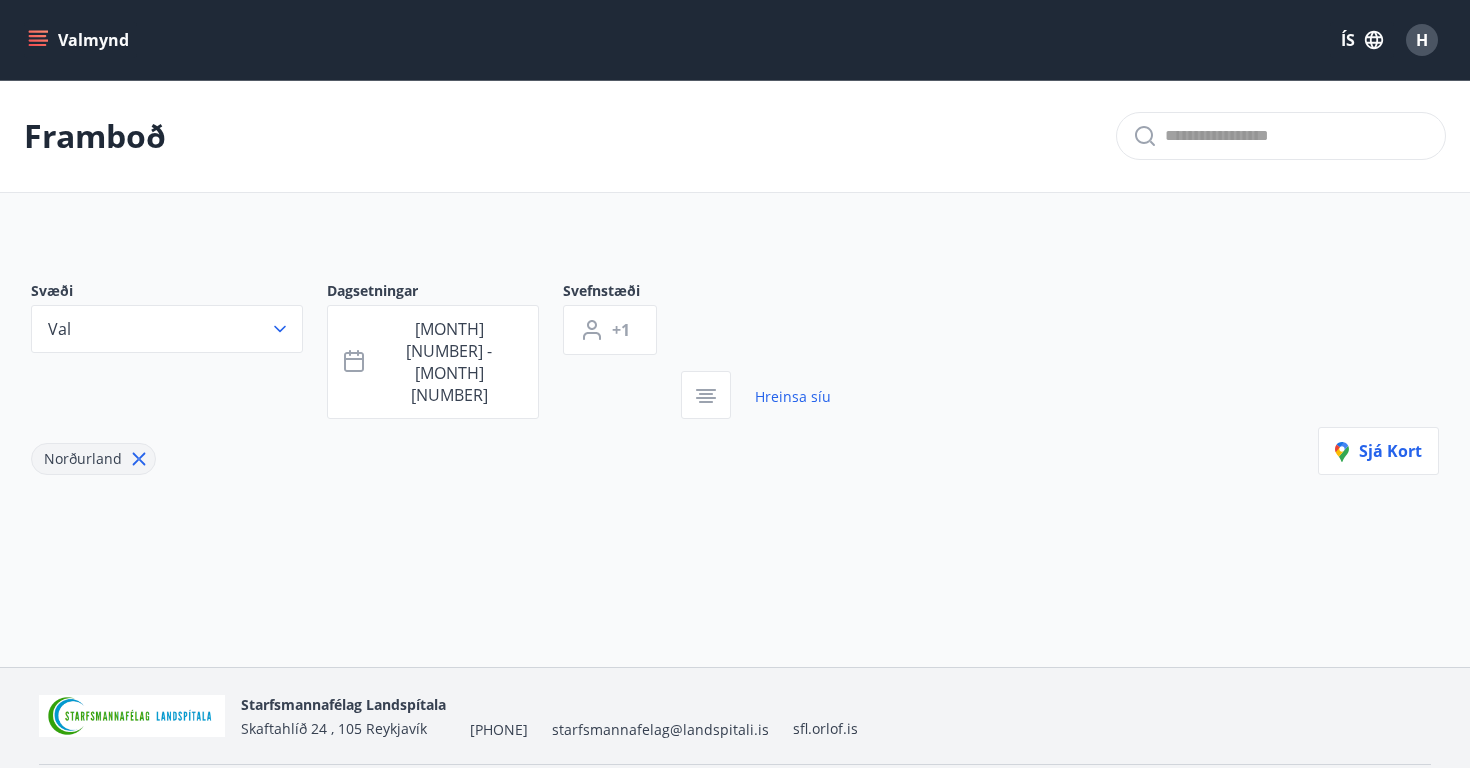 scroll, scrollTop: 0, scrollLeft: 0, axis: both 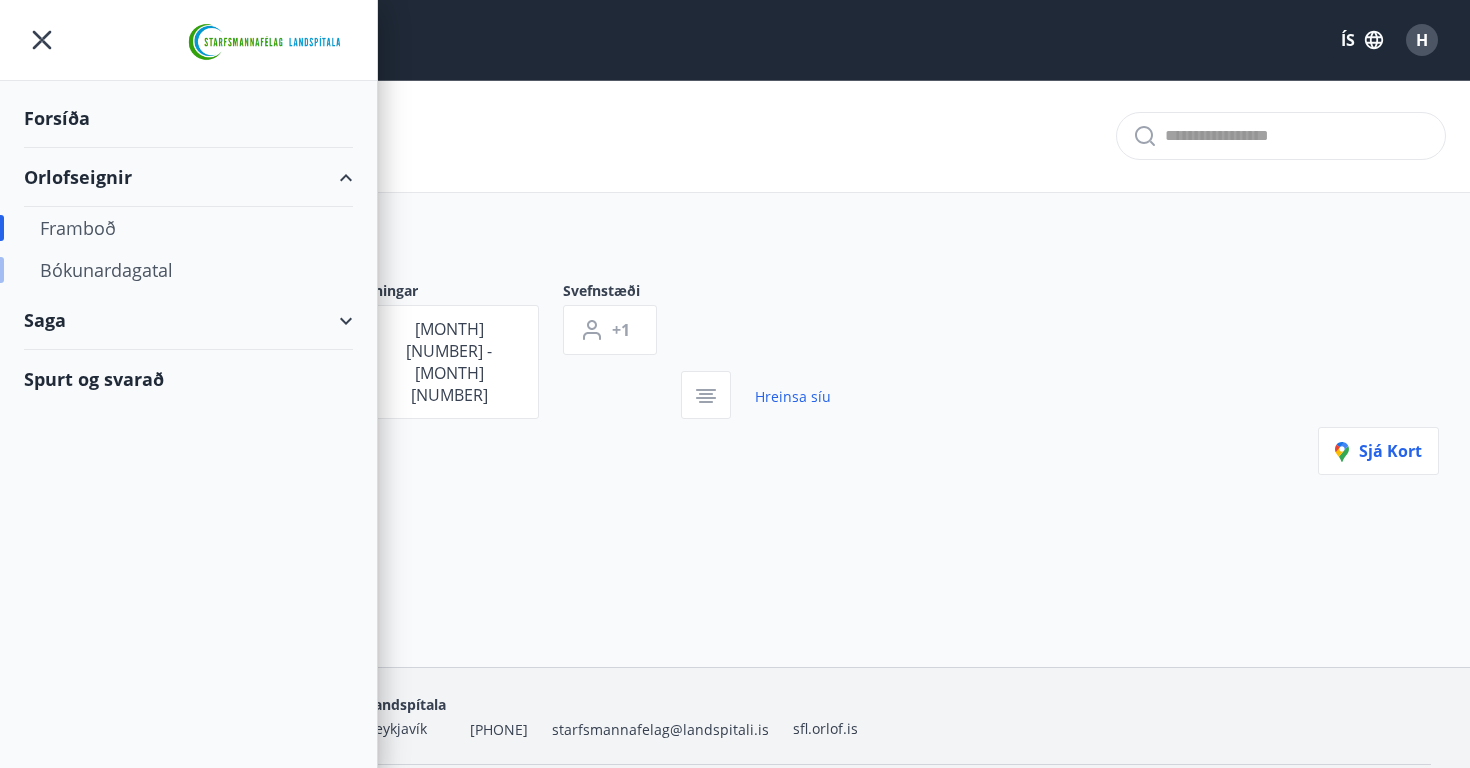 click on "Bókunardagatal" at bounding box center (188, 270) 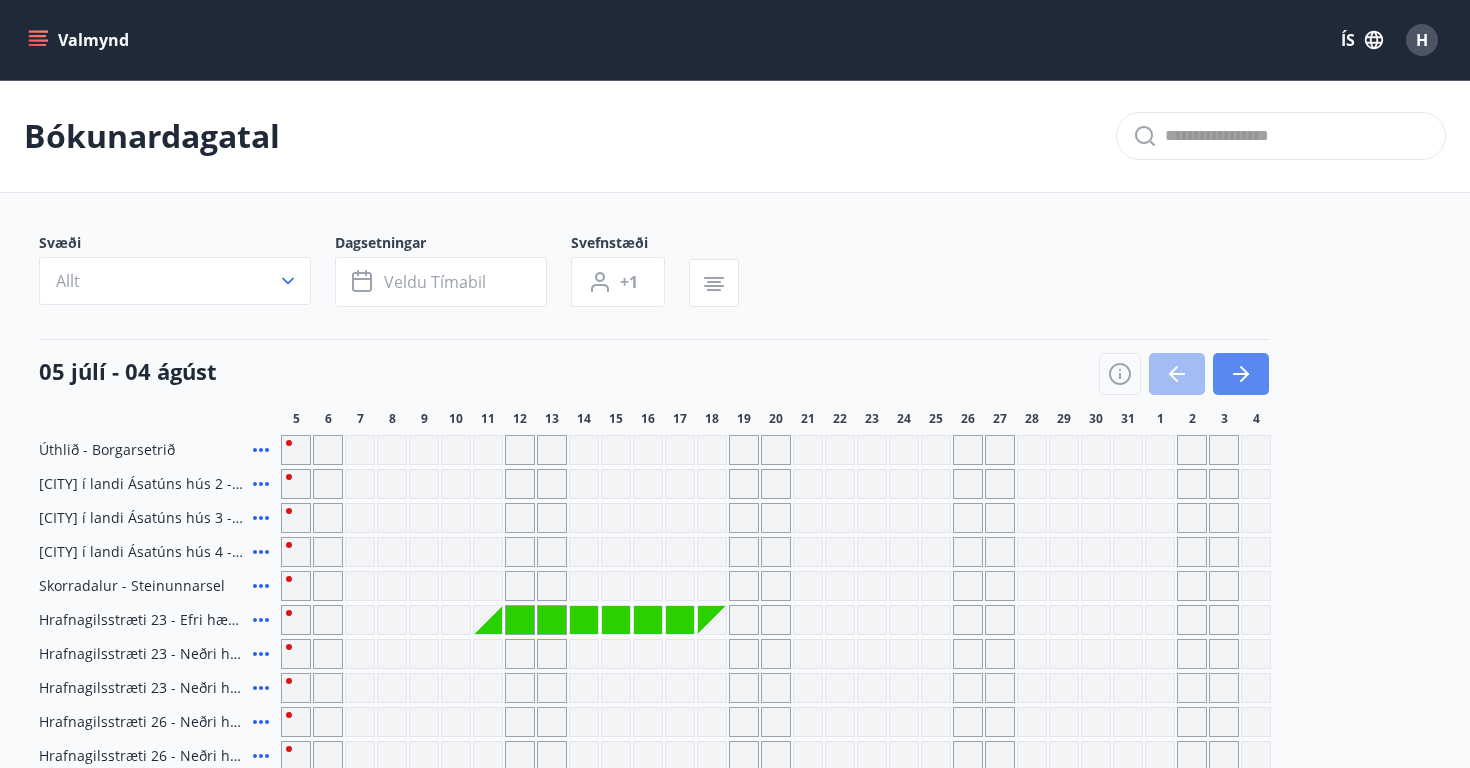 click at bounding box center (1241, 374) 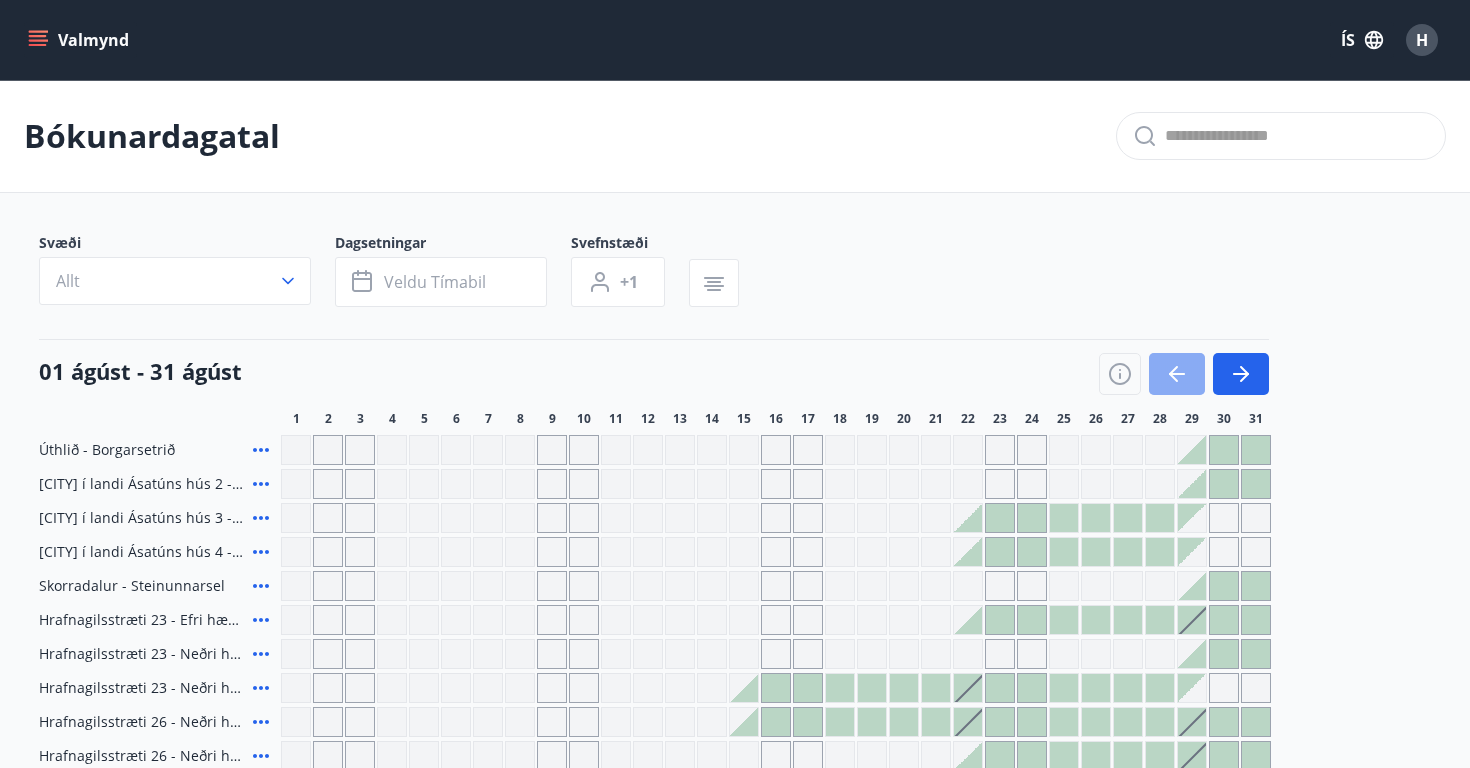 click at bounding box center [1177, 374] 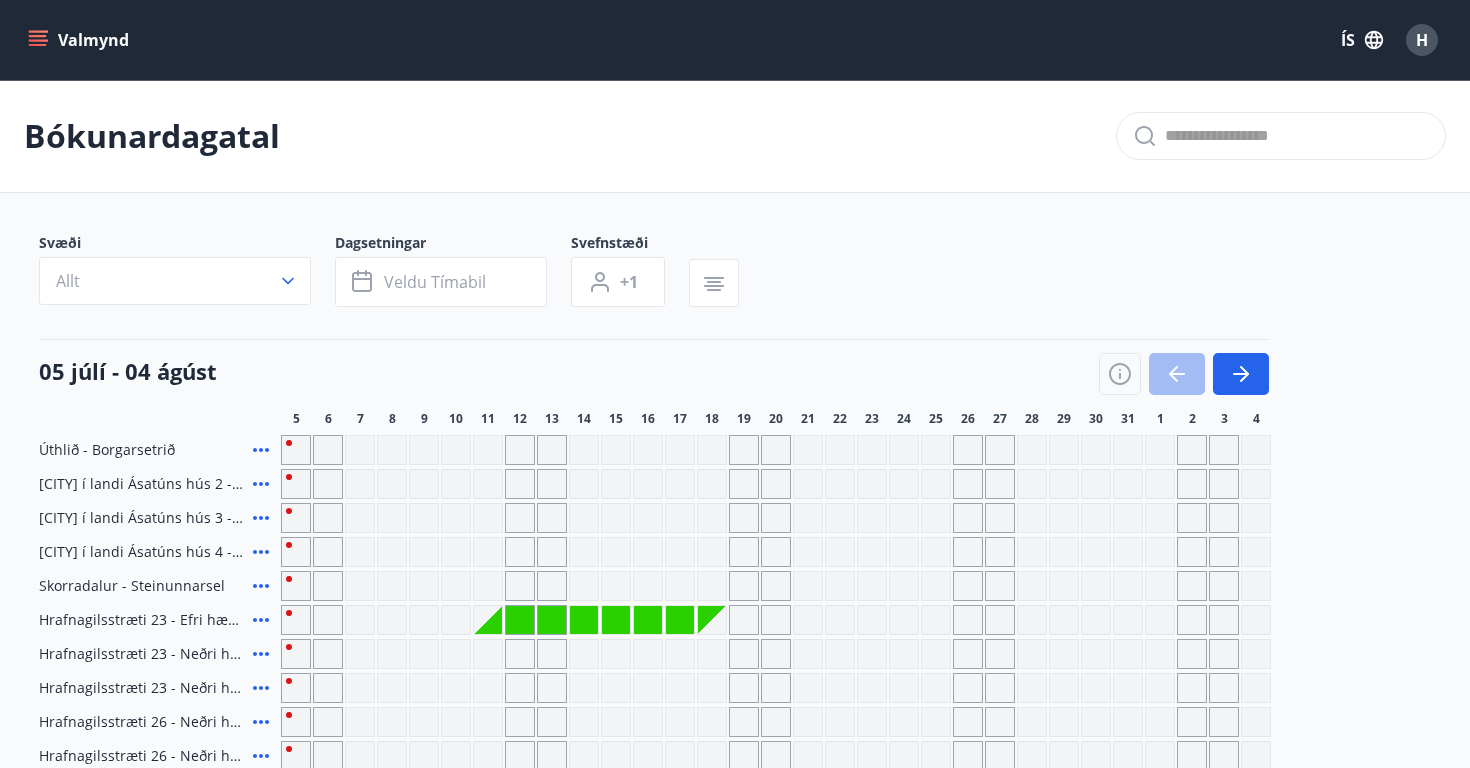 click at bounding box center (1184, 374) 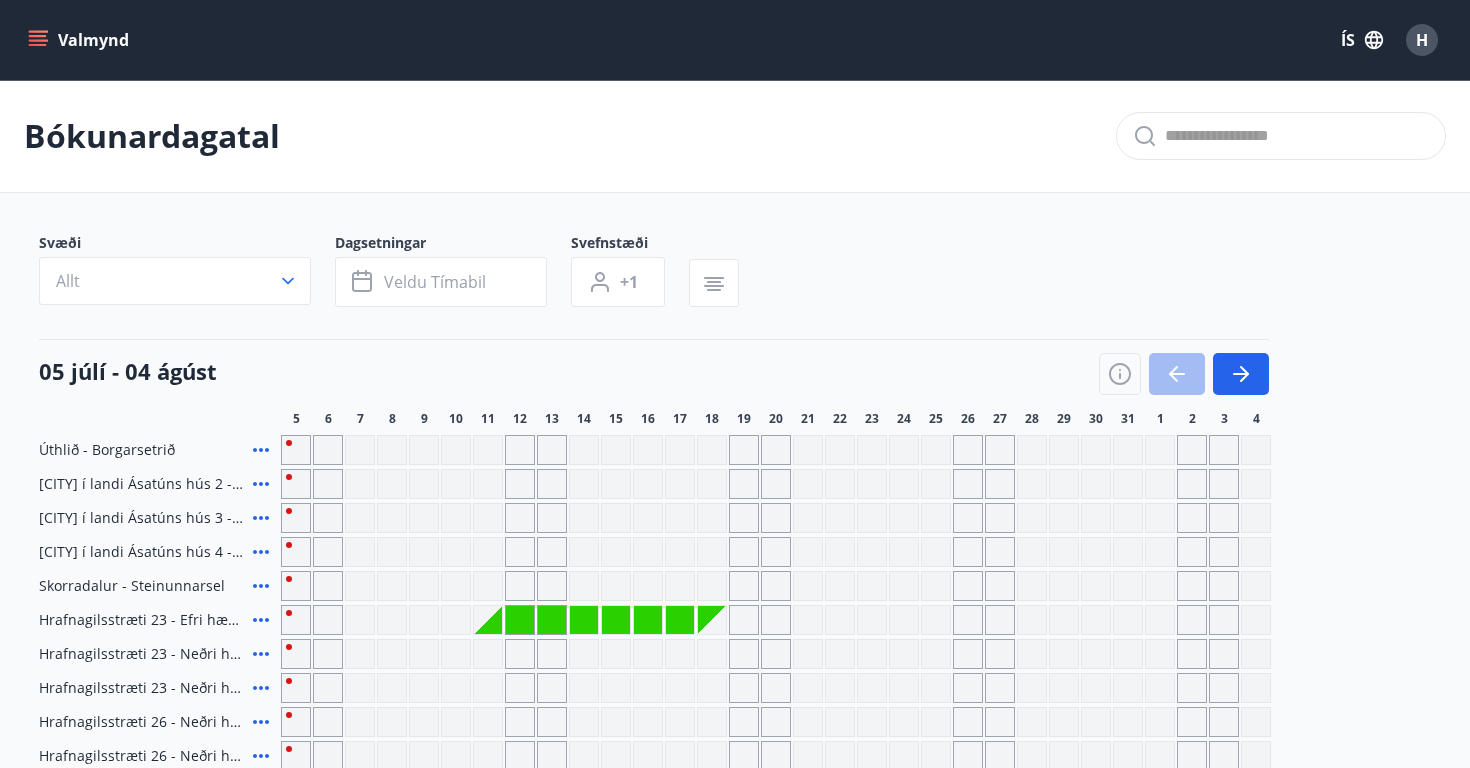 click at bounding box center (1184, 374) 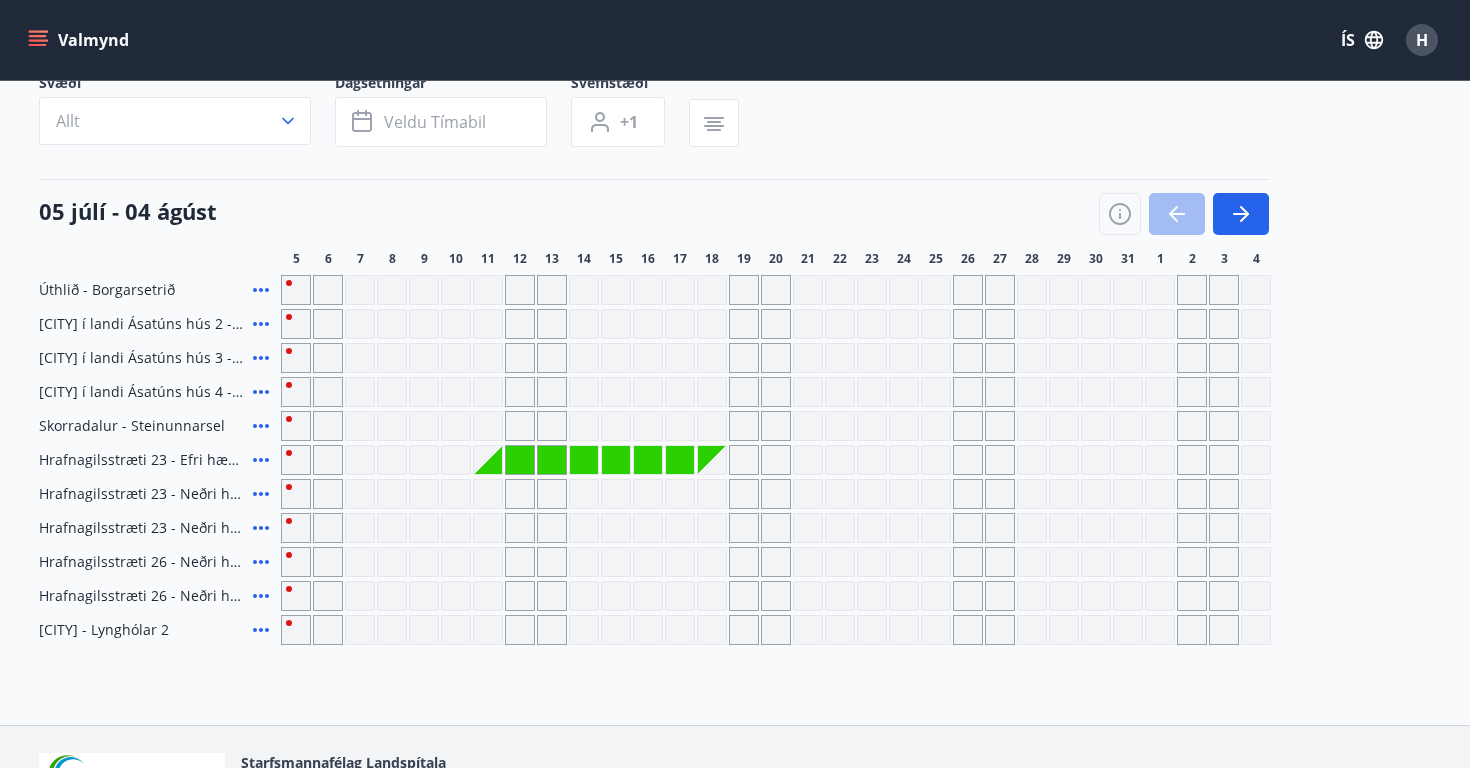 scroll, scrollTop: 166, scrollLeft: 0, axis: vertical 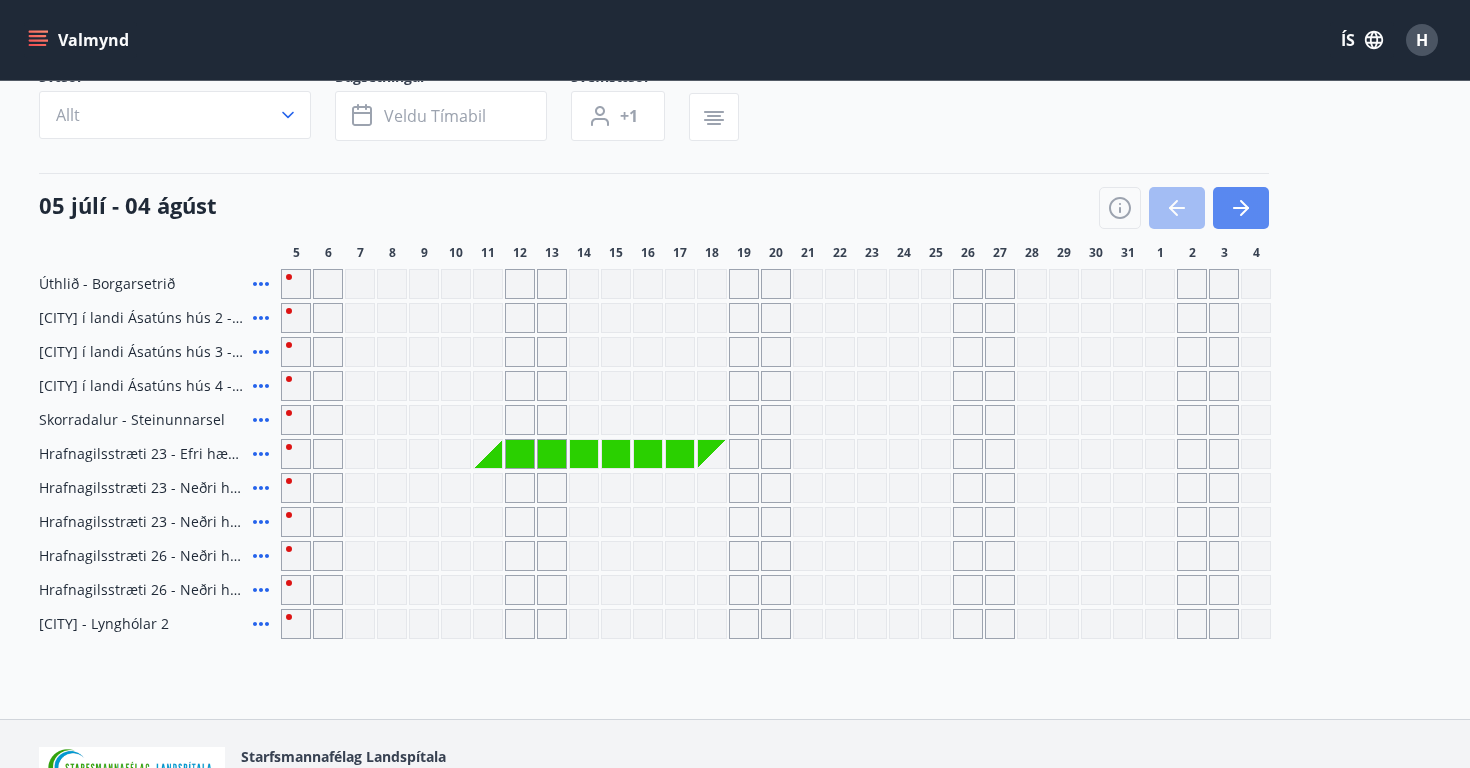 click at bounding box center [1241, 208] 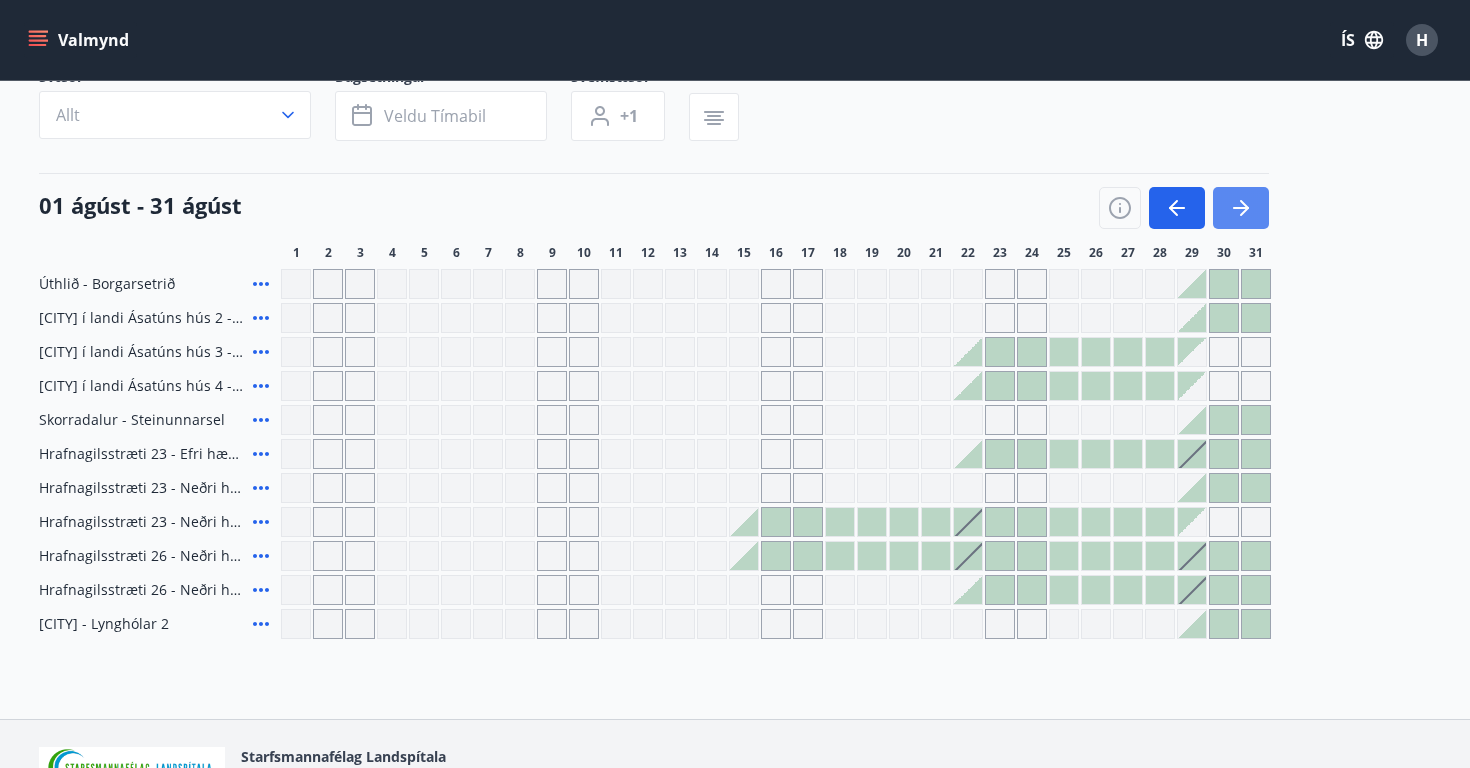 click at bounding box center (1241, 208) 